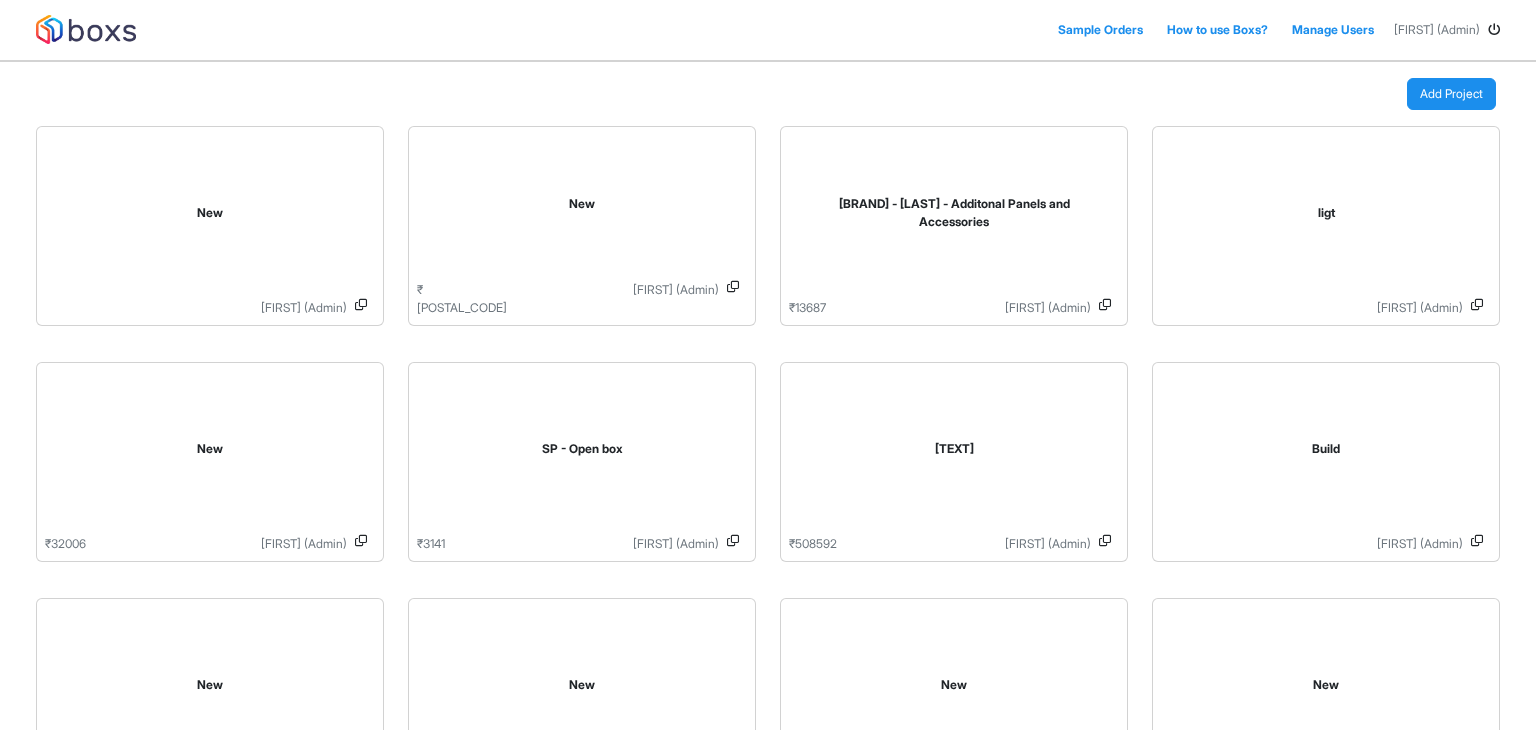 scroll, scrollTop: 0, scrollLeft: 0, axis: both 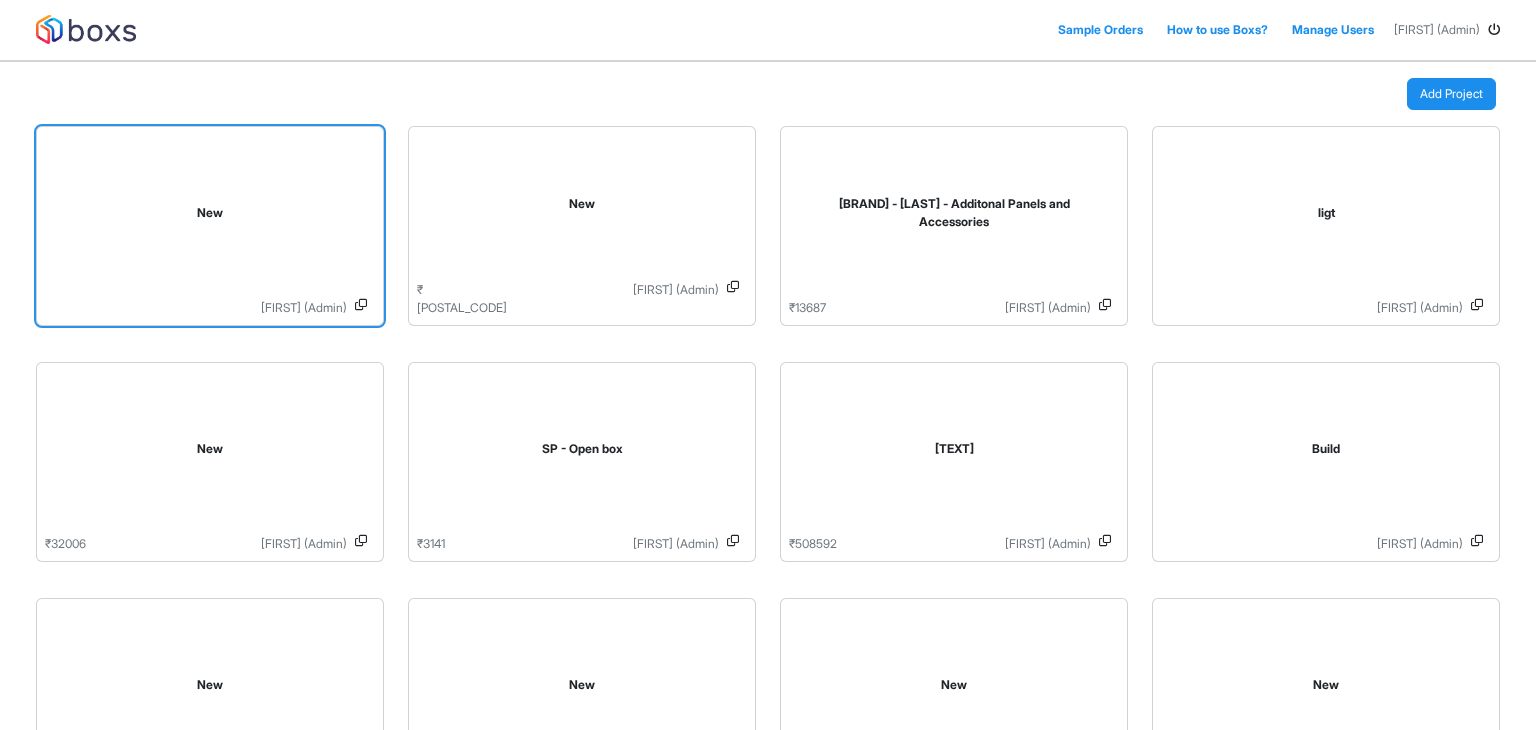 click on "New" at bounding box center (210, 217) 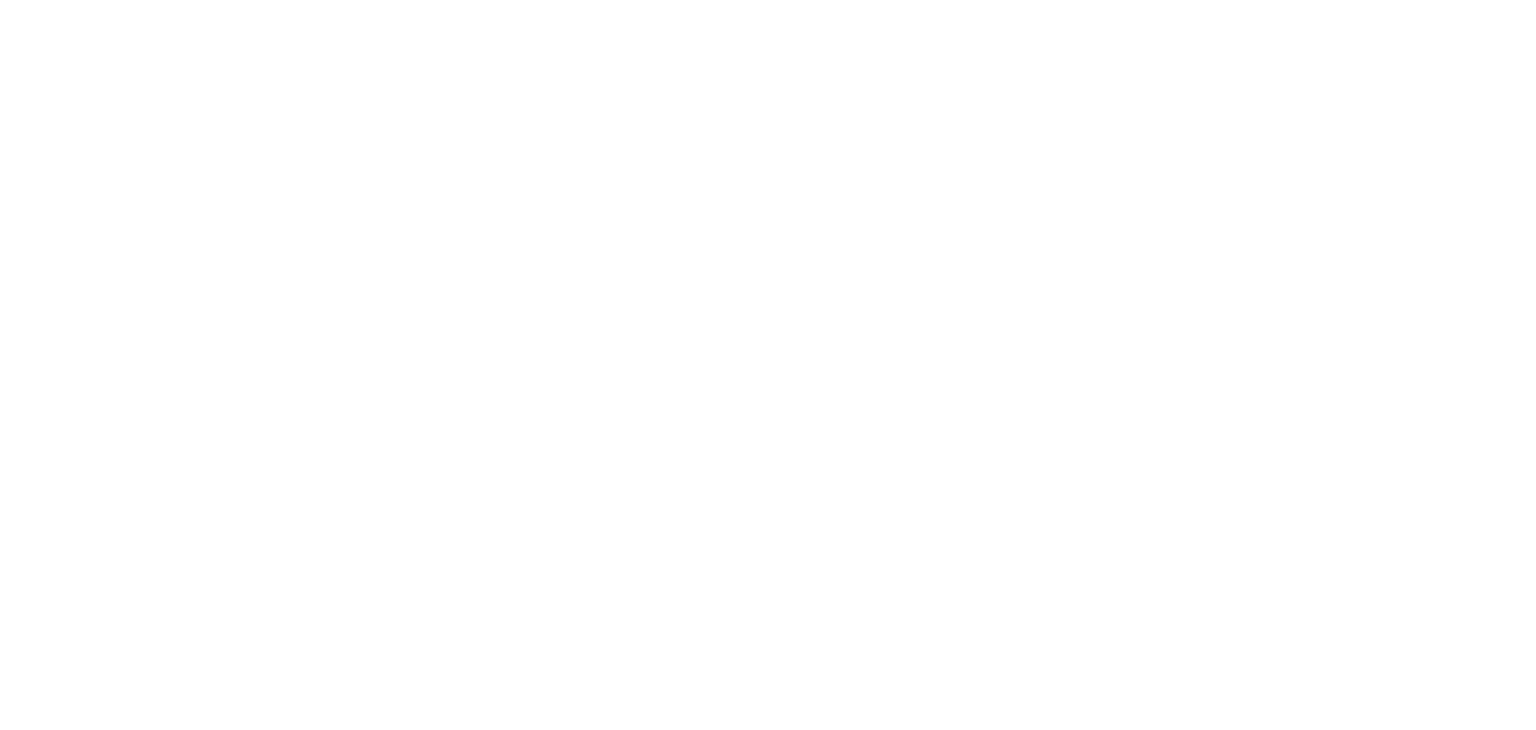 scroll, scrollTop: 0, scrollLeft: 0, axis: both 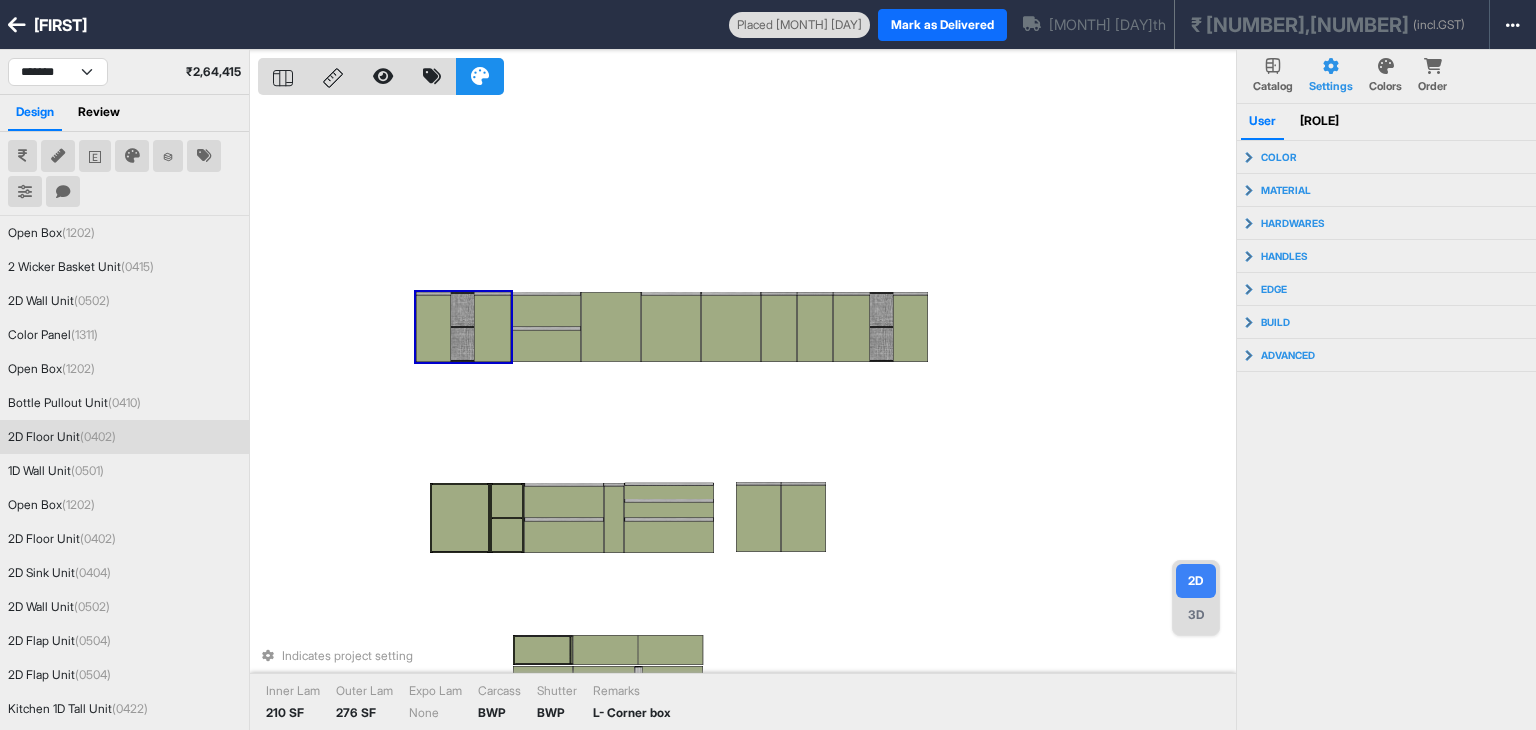 click at bounding box center [433, 328] 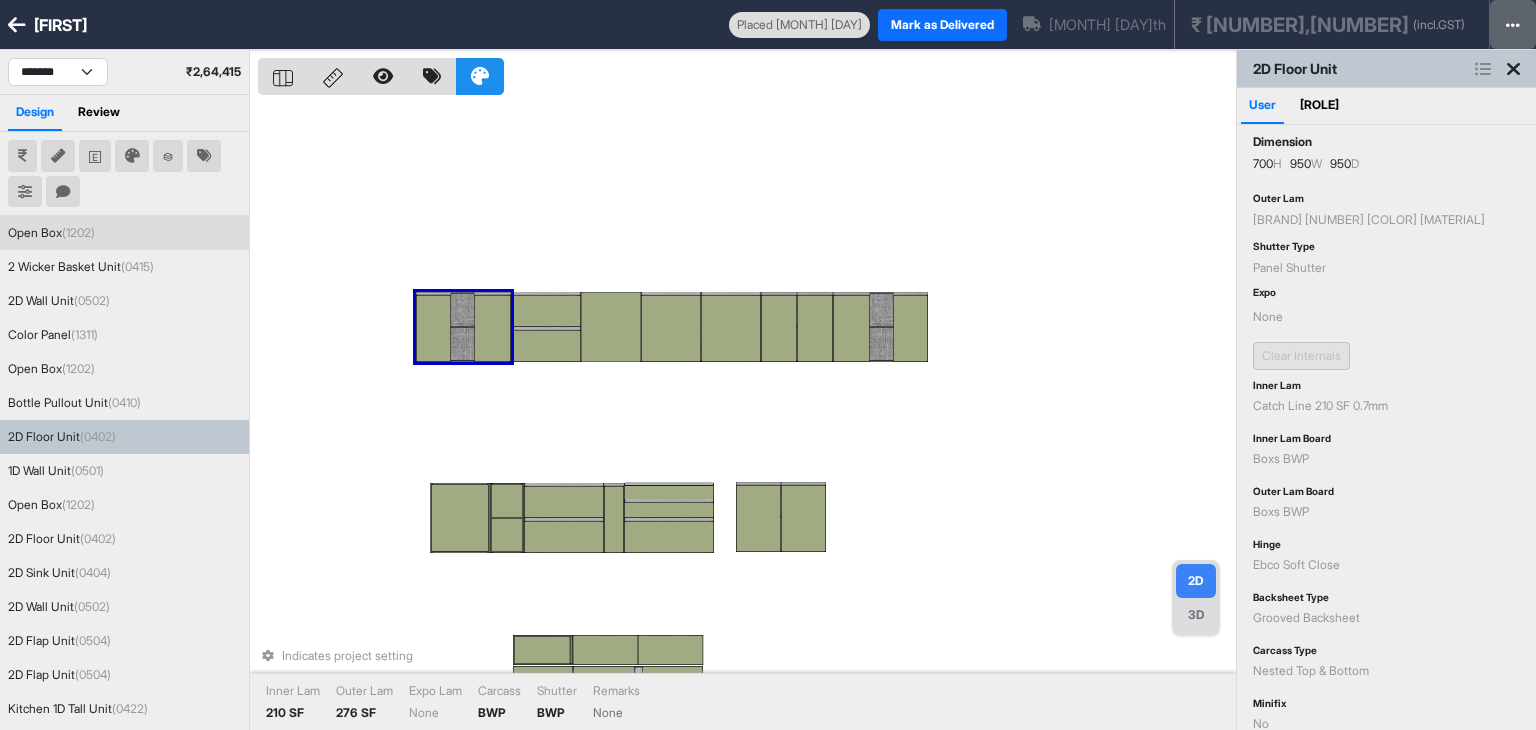 click at bounding box center [1513, 25] 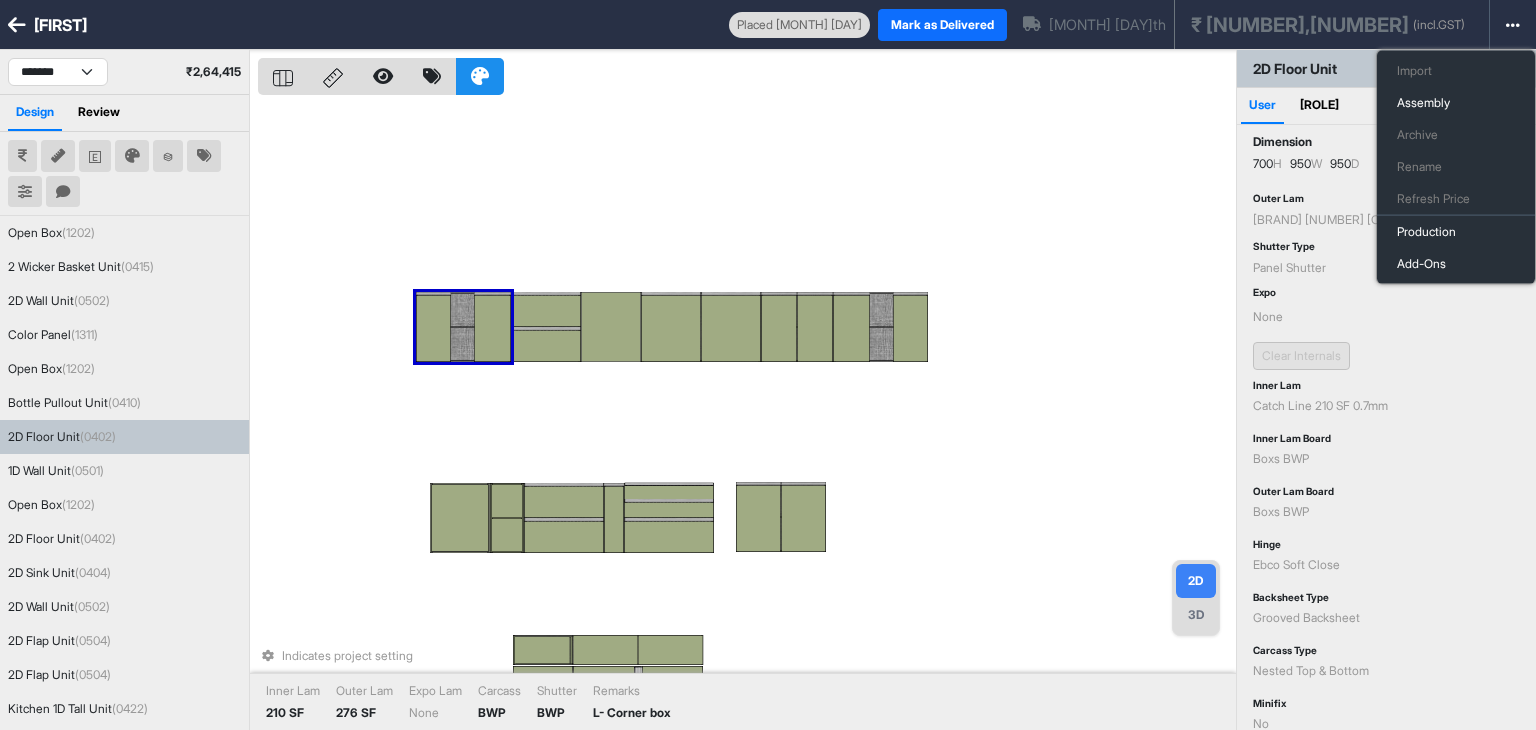 click on "Indicates project setting Inner Lam [NUMBER] SF Outer Lam [NUMBER] SF Expo Lam None Carcass BWP Shutter BWP Remarks L- Corner box" at bounding box center (747, 415) 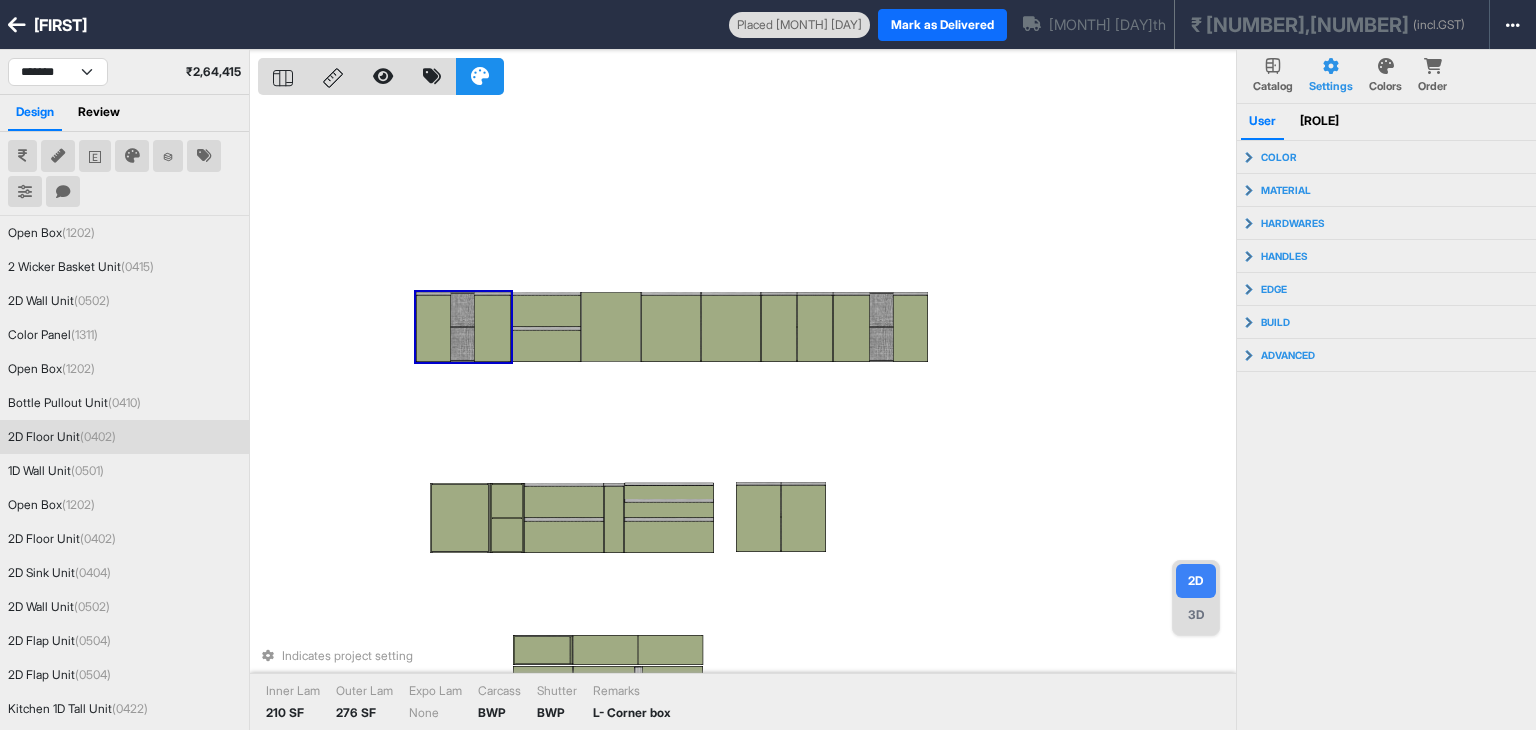 click at bounding box center [492, 328] 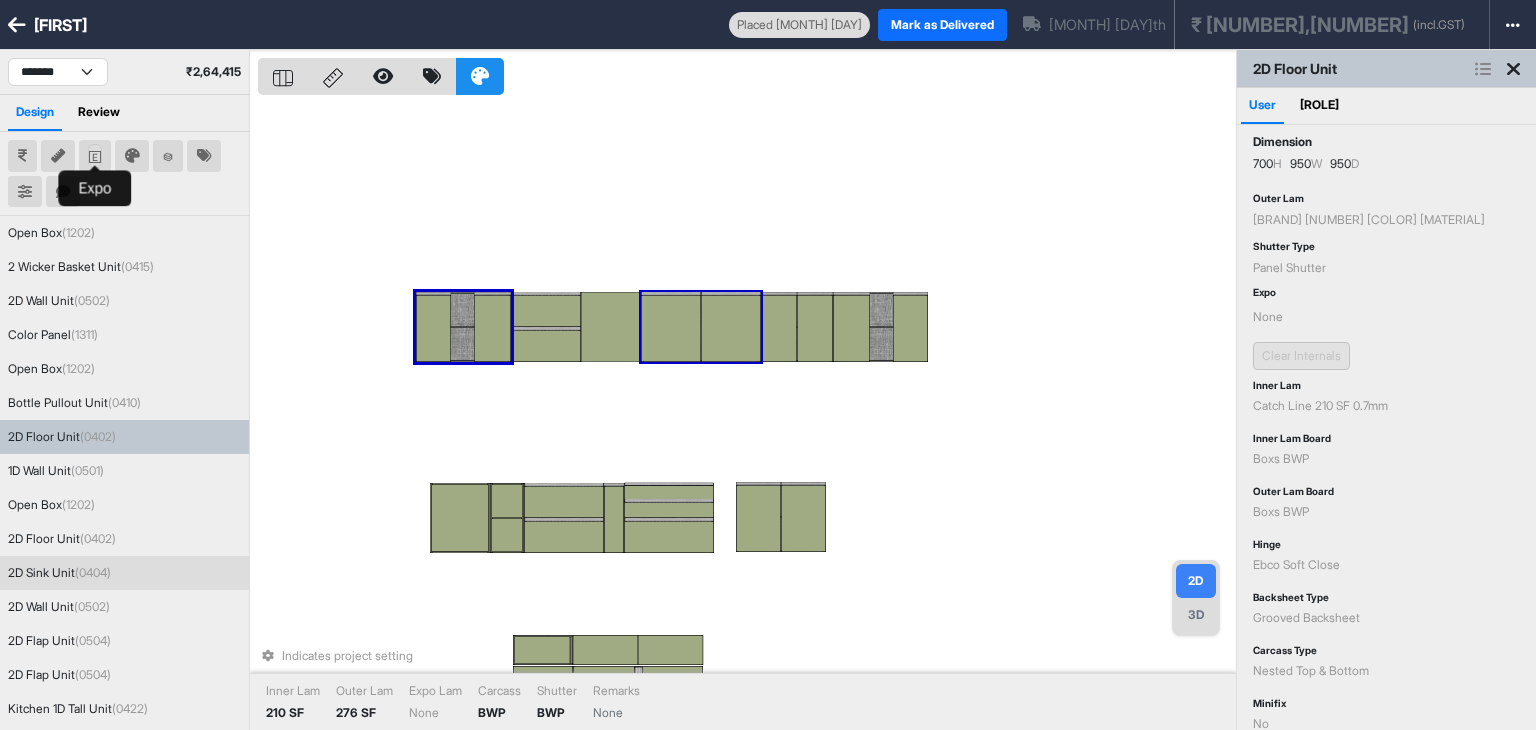 click at bounding box center [95, 157] 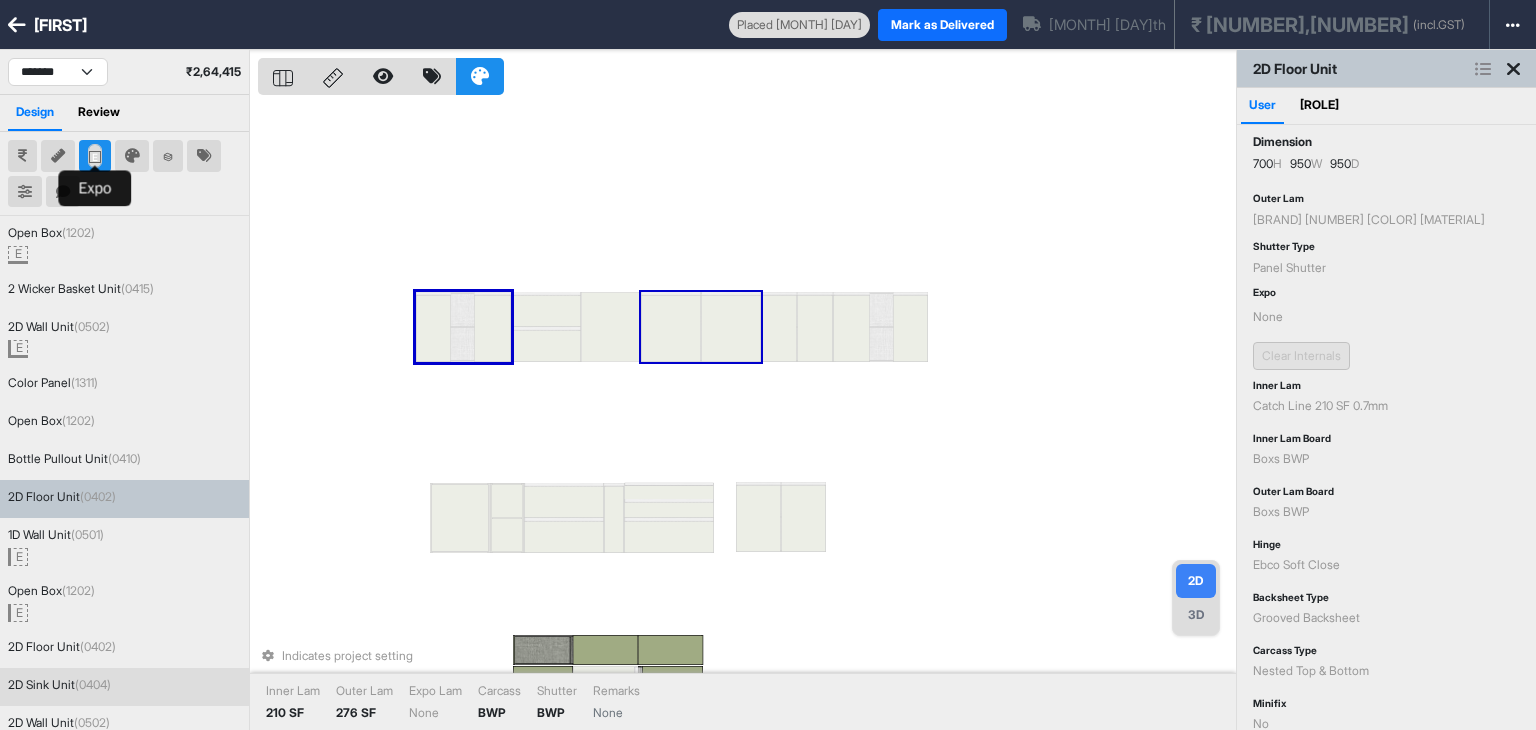 click at bounding box center (95, 157) 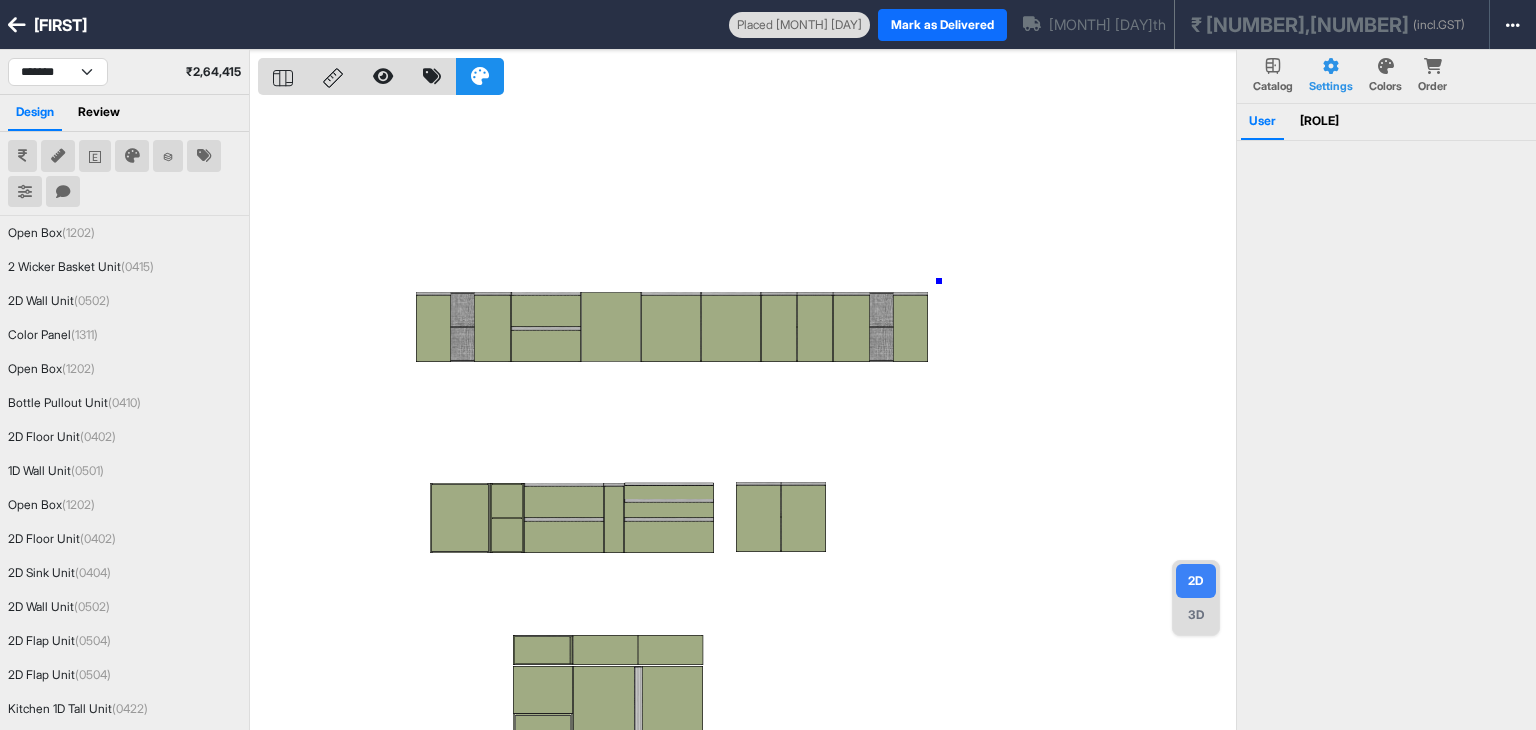 click at bounding box center [747, 415] 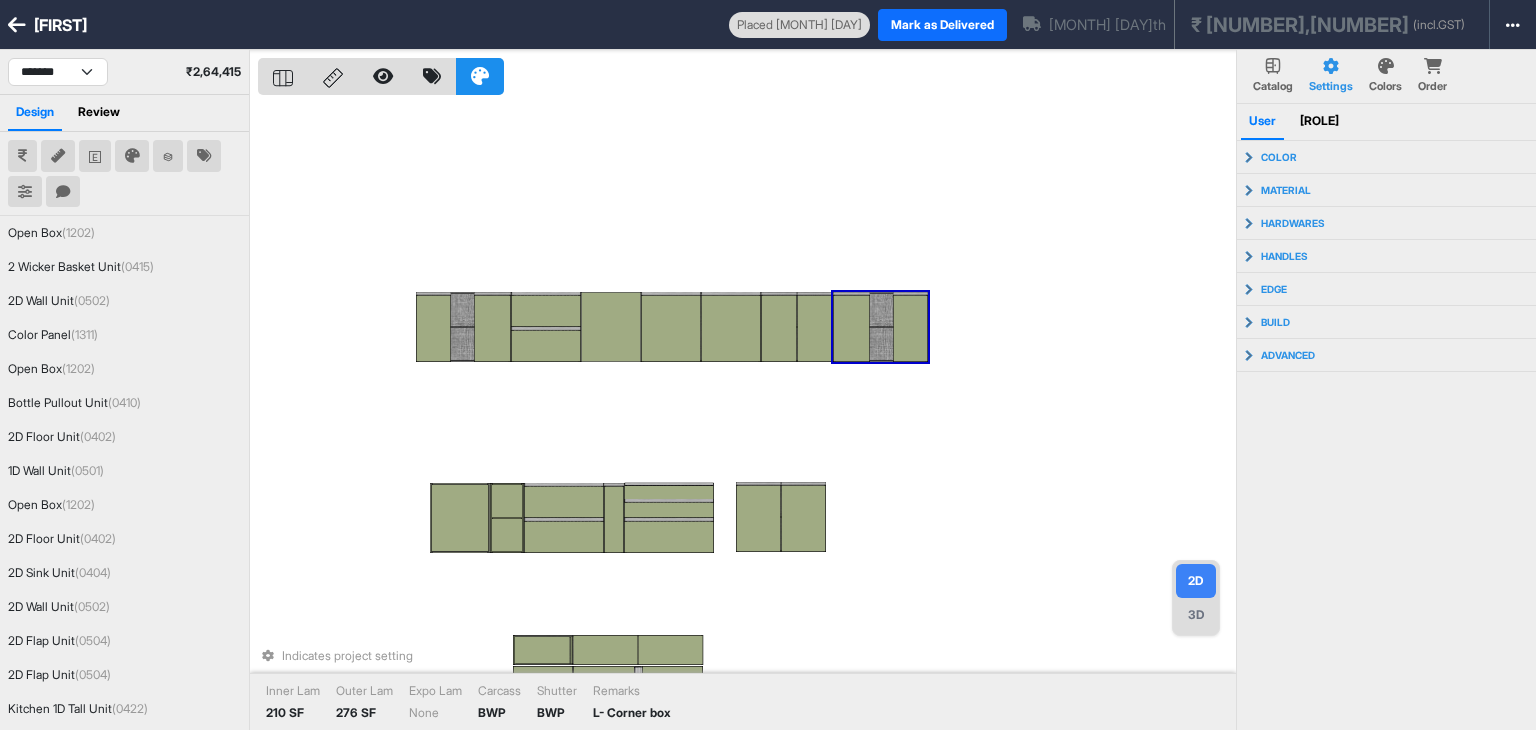 click at bounding box center [910, 328] 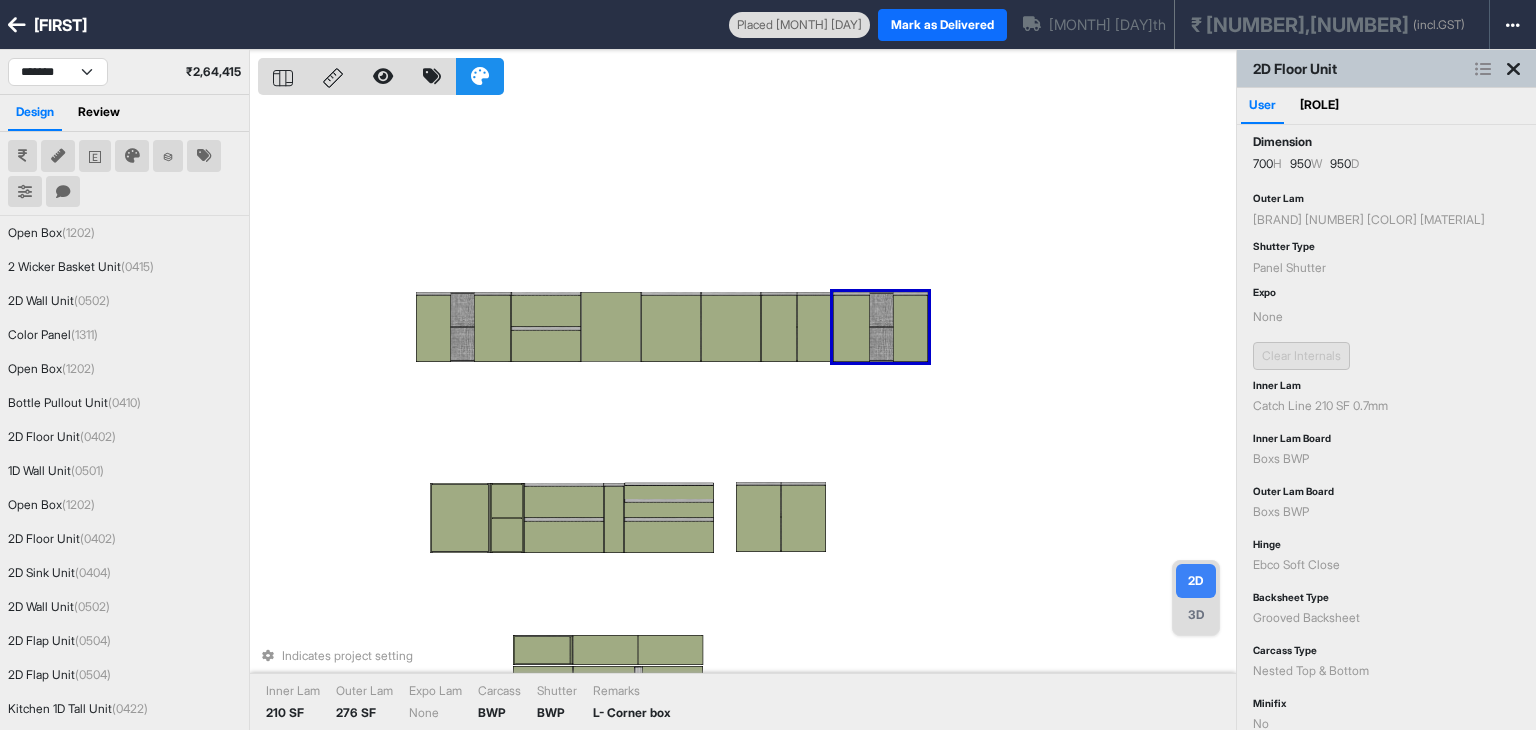 click on "Indicates project setting Inner Lam 210 SF Outer Lam 276 SF Expo Lam None Carcass BWP Shutter BWP Remarks L- Corner box" at bounding box center (747, 415) 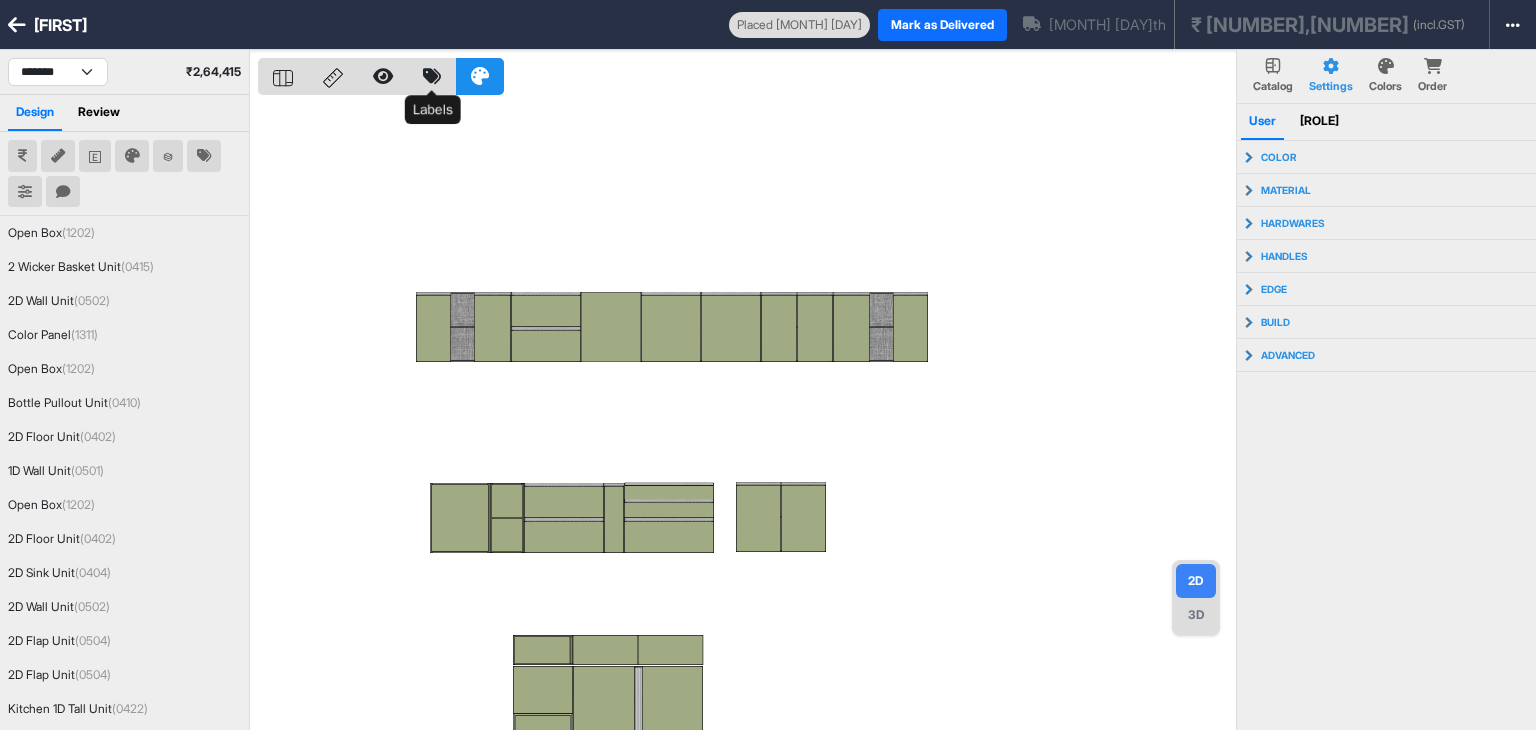click at bounding box center [432, 76] 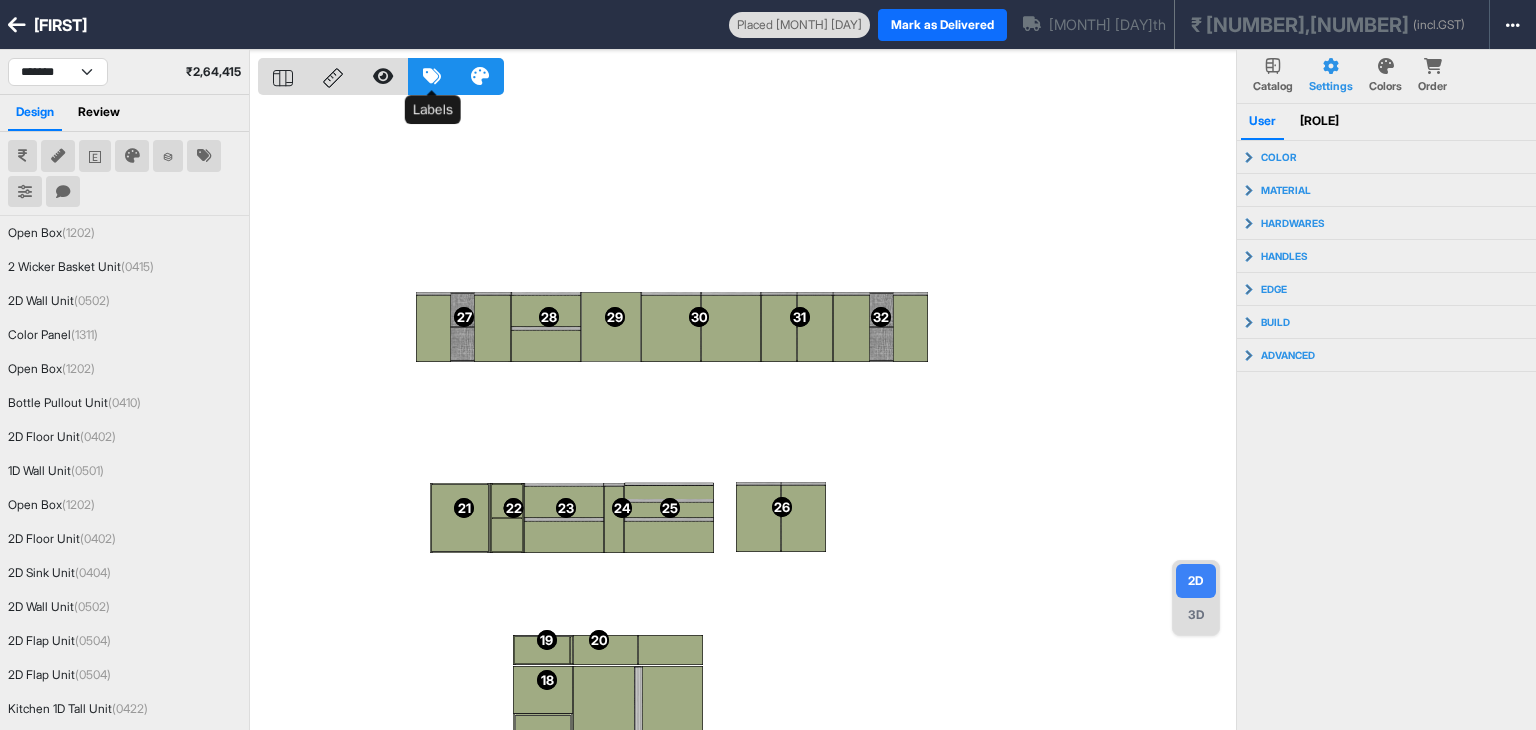 click at bounding box center [432, 76] 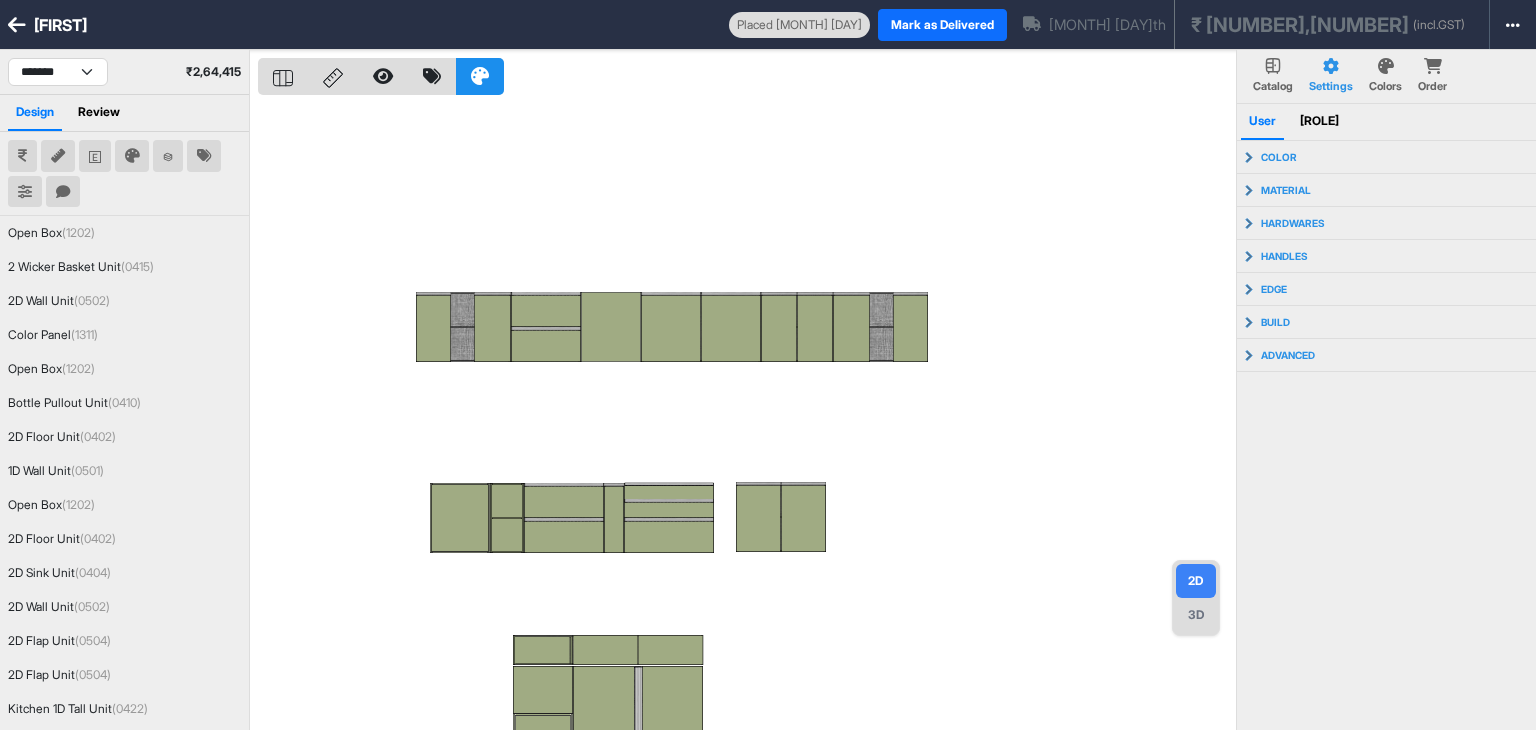drag, startPoint x: 652, startPoint y: 259, endPoint x: 671, endPoint y: 199, distance: 62.936478 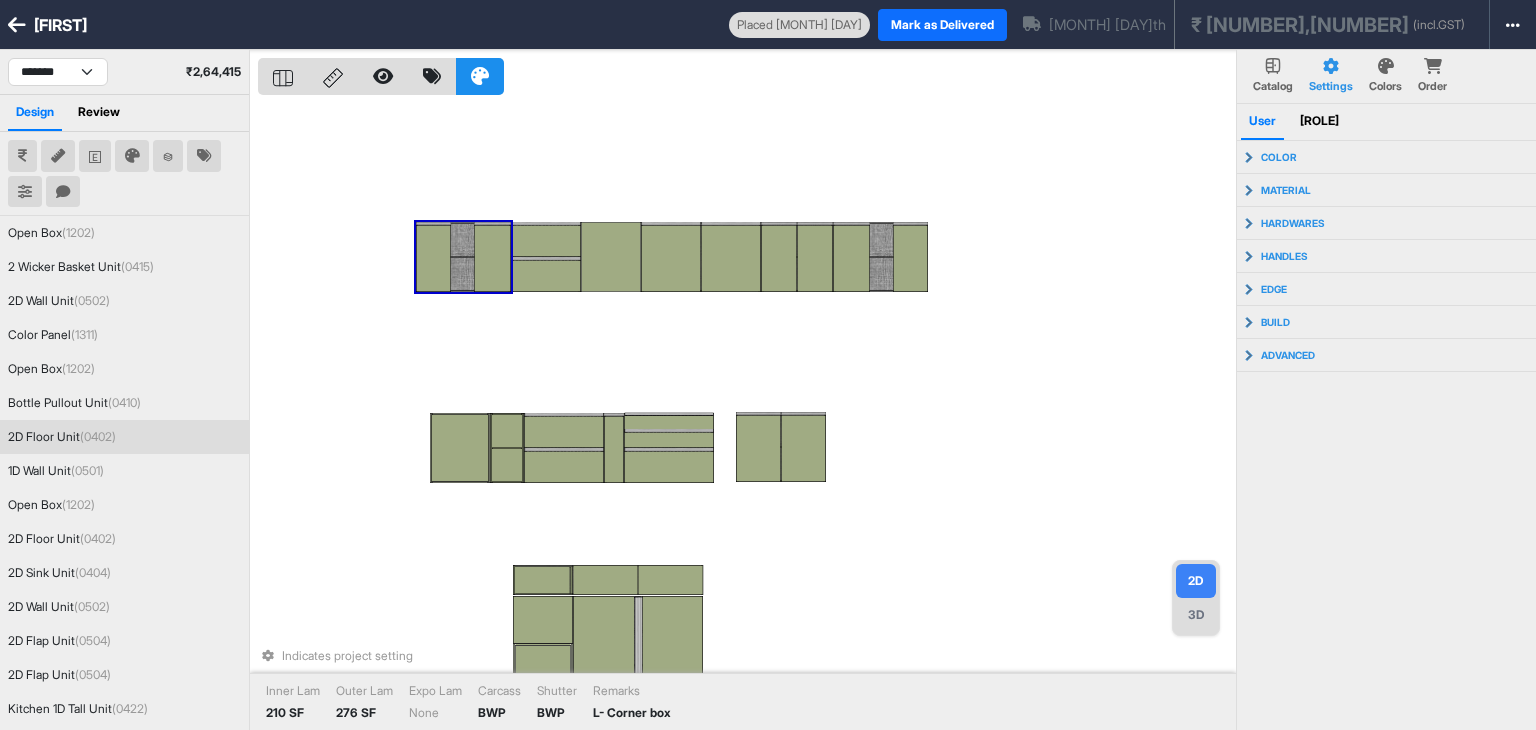 click at bounding box center [492, 258] 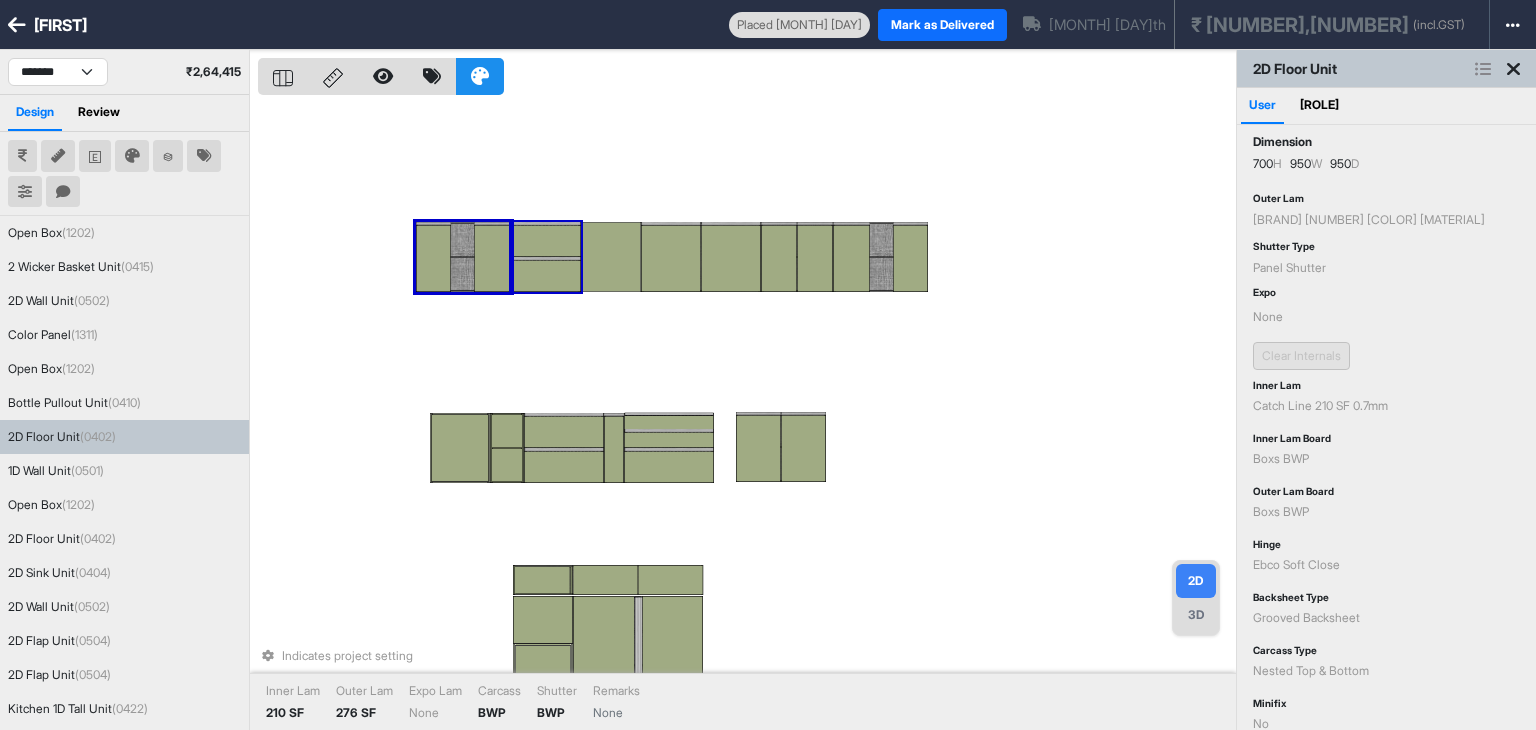 click at bounding box center [546, 241] 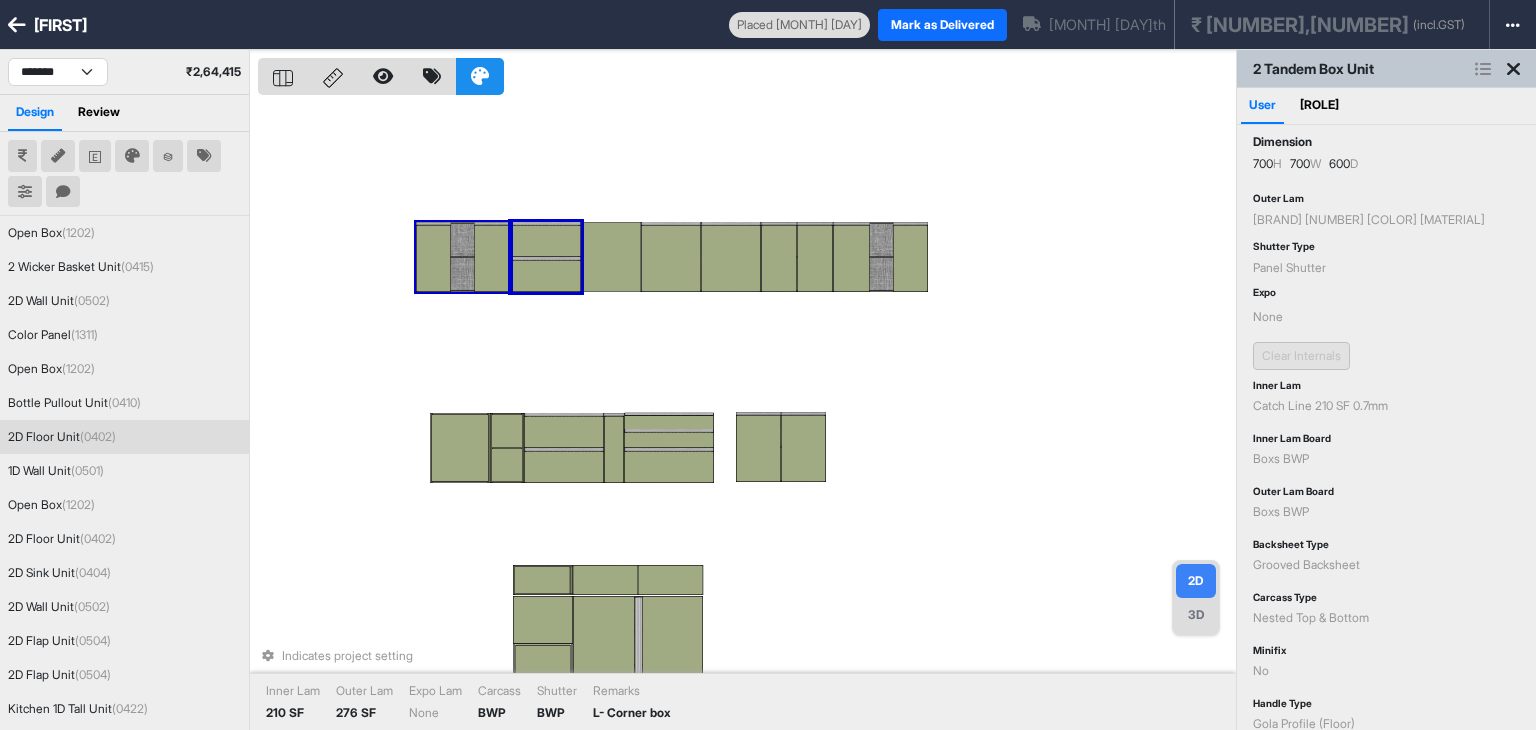 click at bounding box center (492, 258) 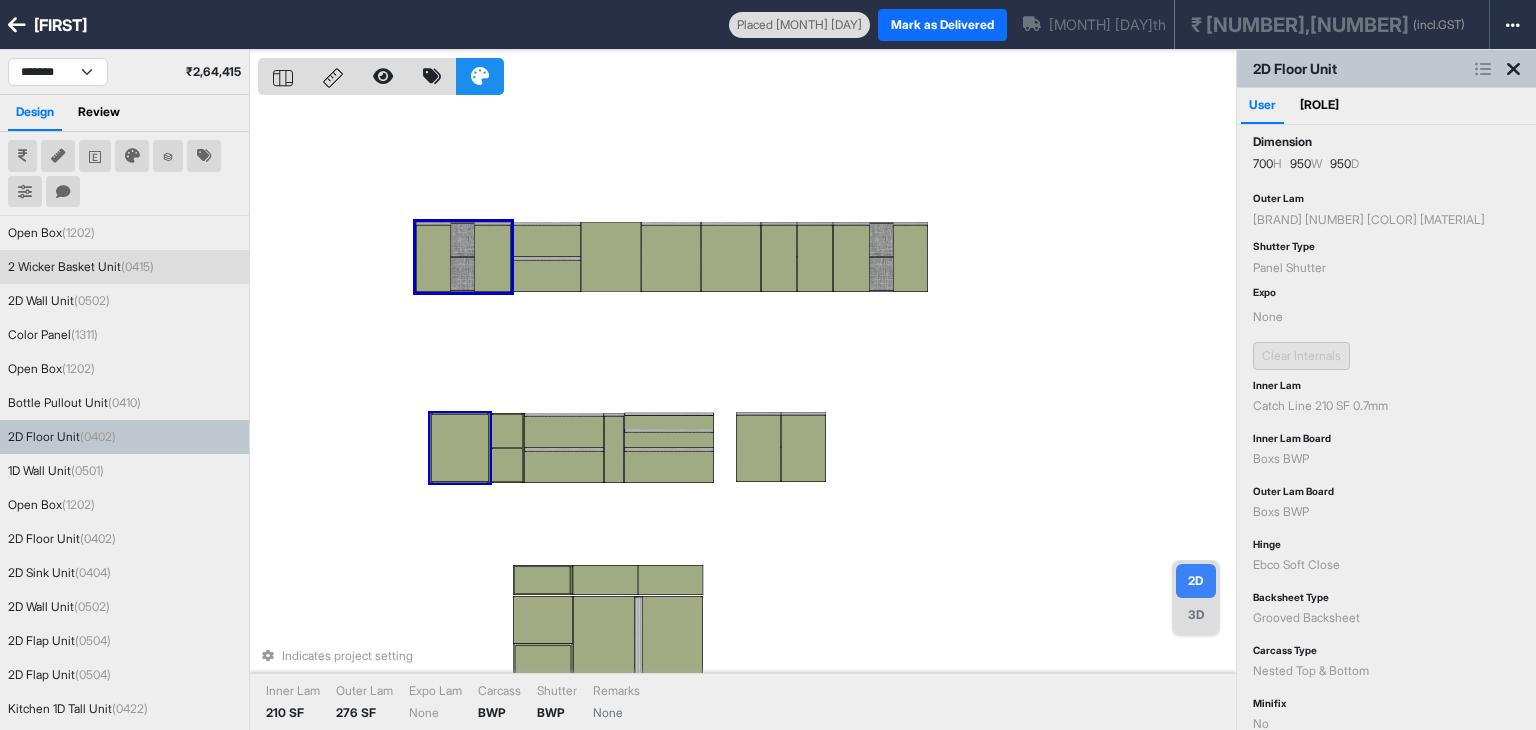 click at bounding box center [460, 448] 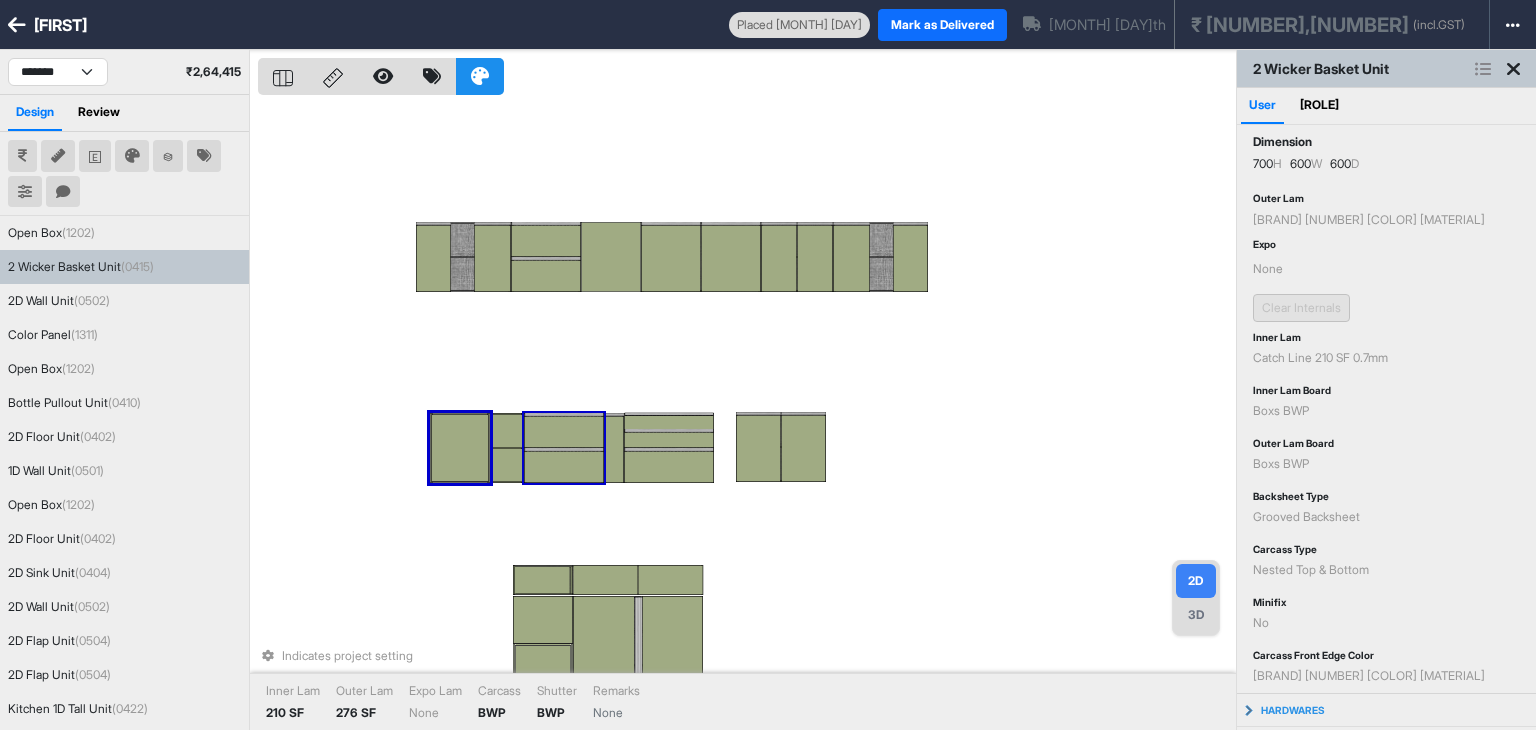 click at bounding box center (564, 449) 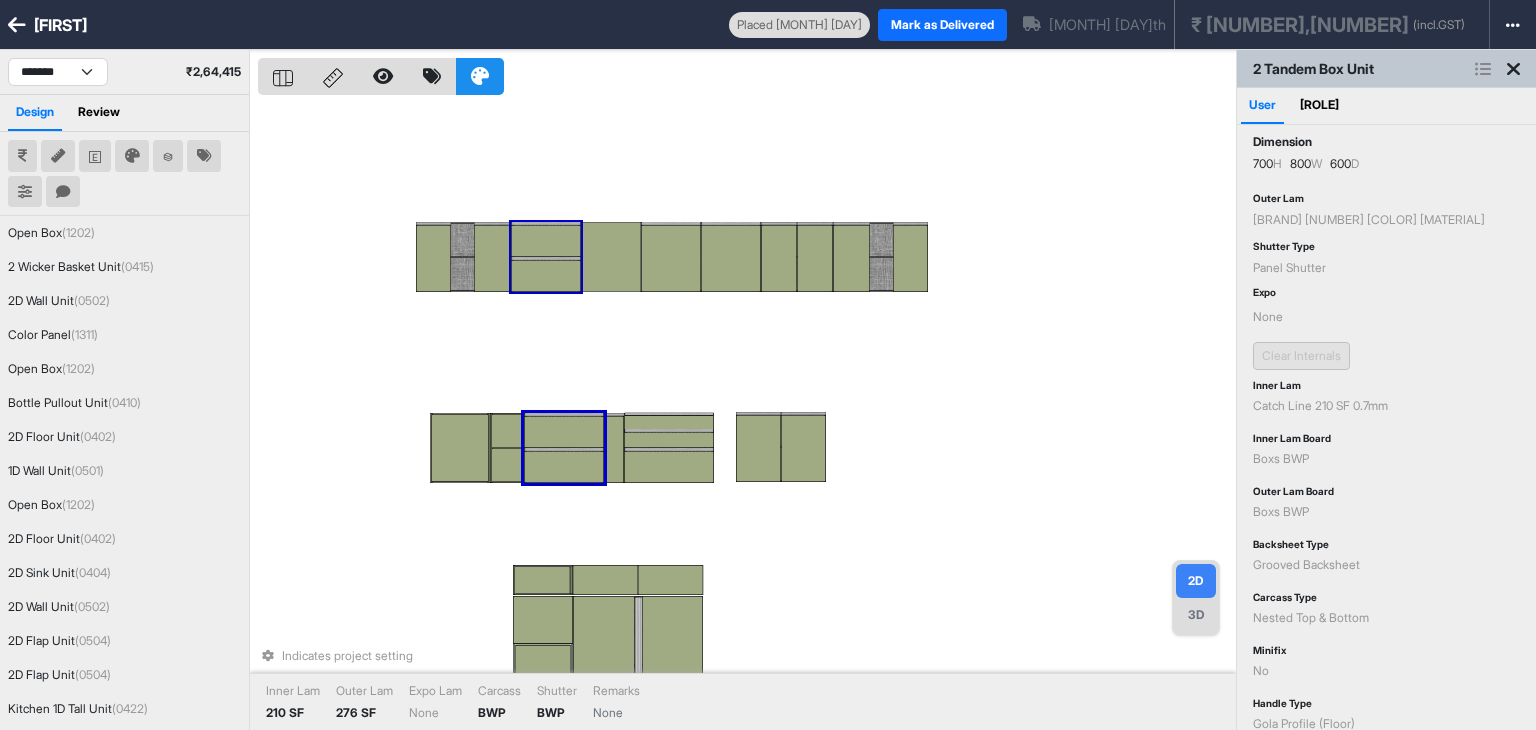 click at bounding box center (546, 241) 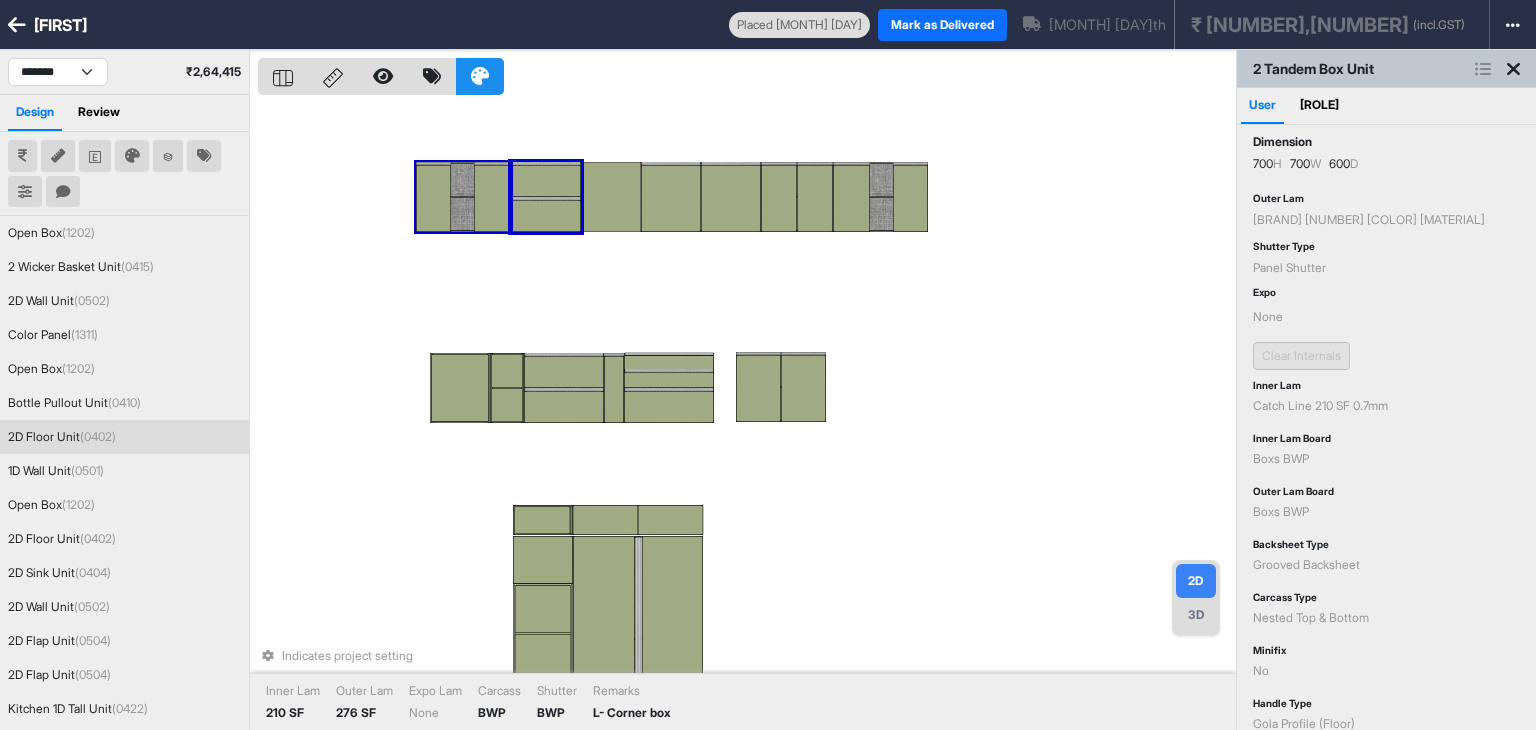 click at bounding box center (433, 198) 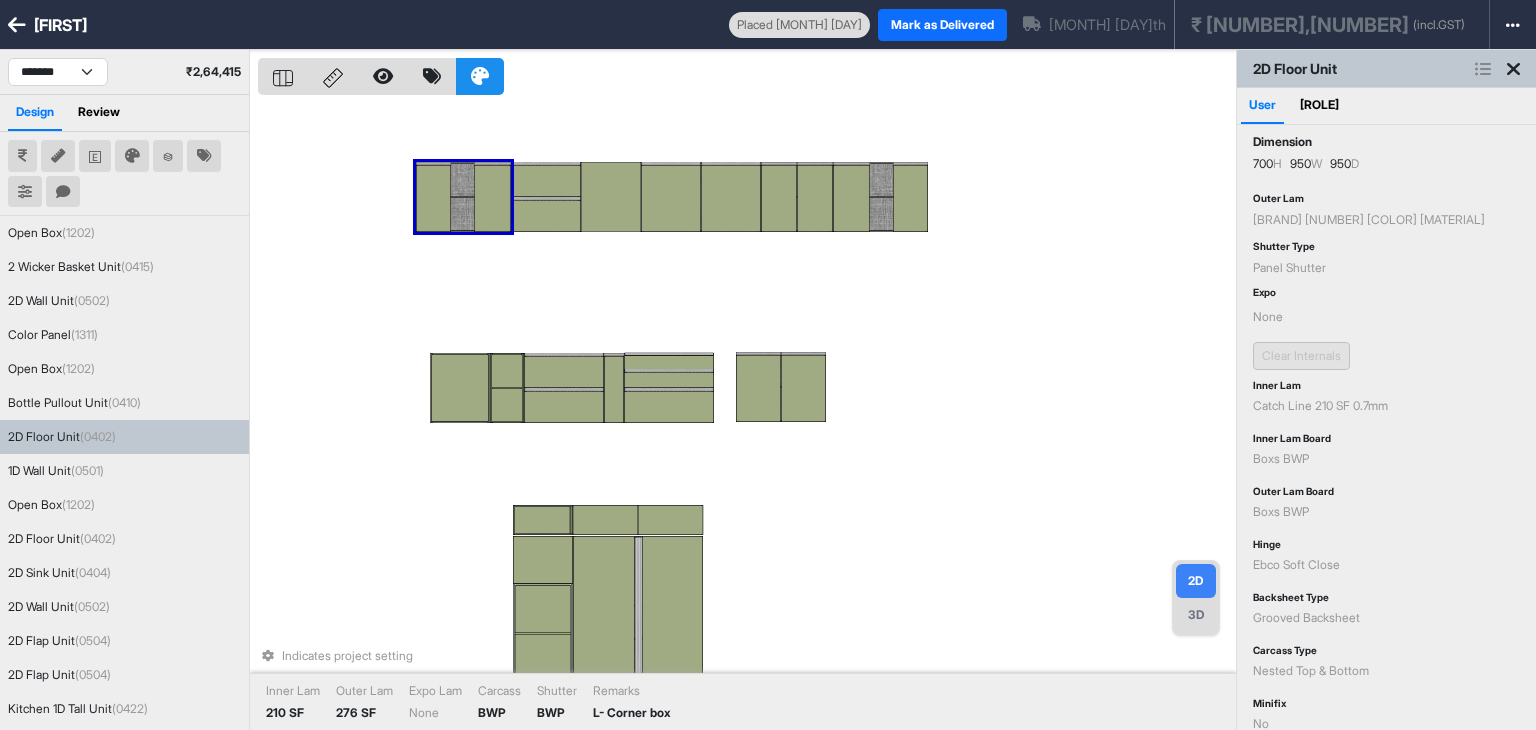 click on "Indicates project setting Inner Lam 210 SF Outer Lam 276 SF Expo Lam None Carcass BWP Shutter BWP Remarks L- Corner box" at bounding box center (747, 415) 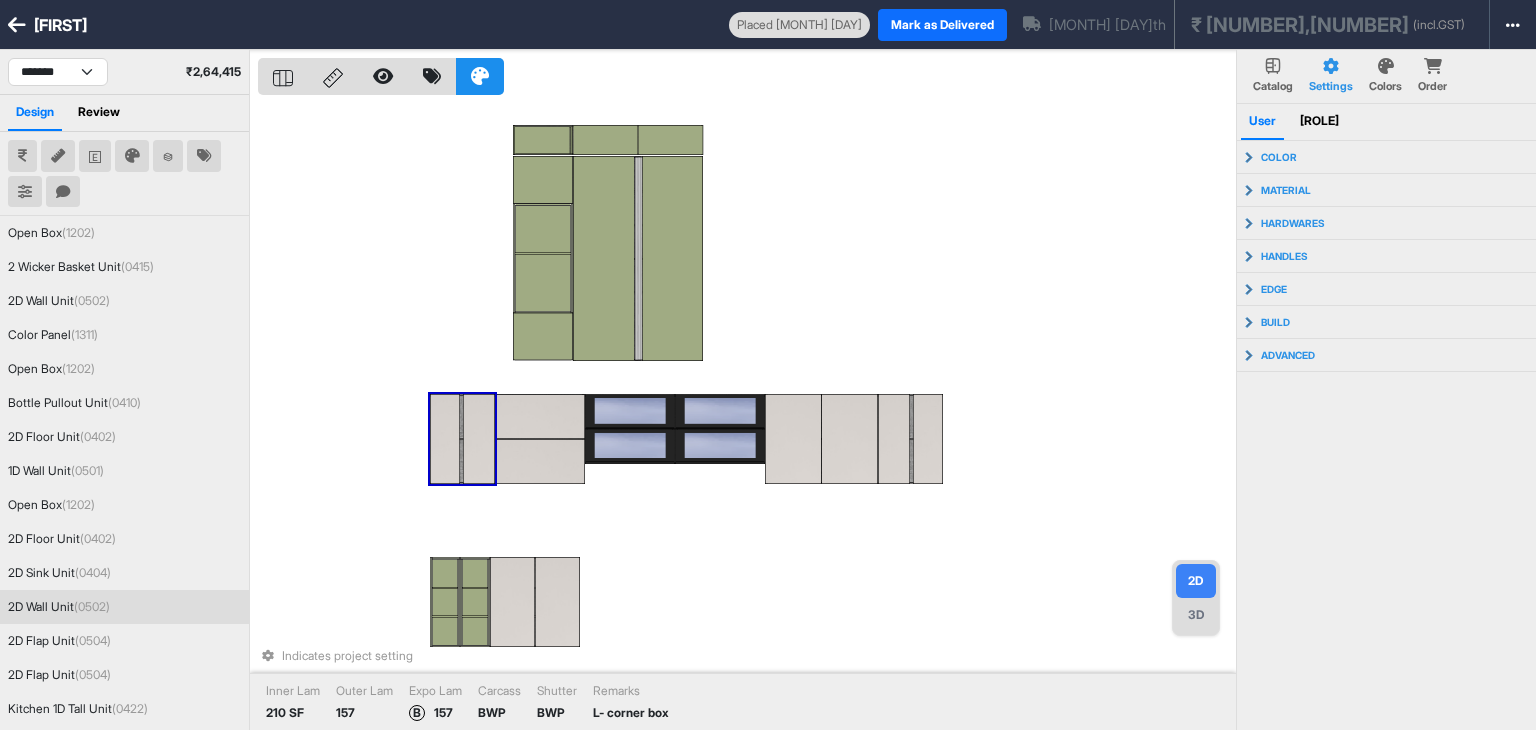 click at bounding box center [445, 439] 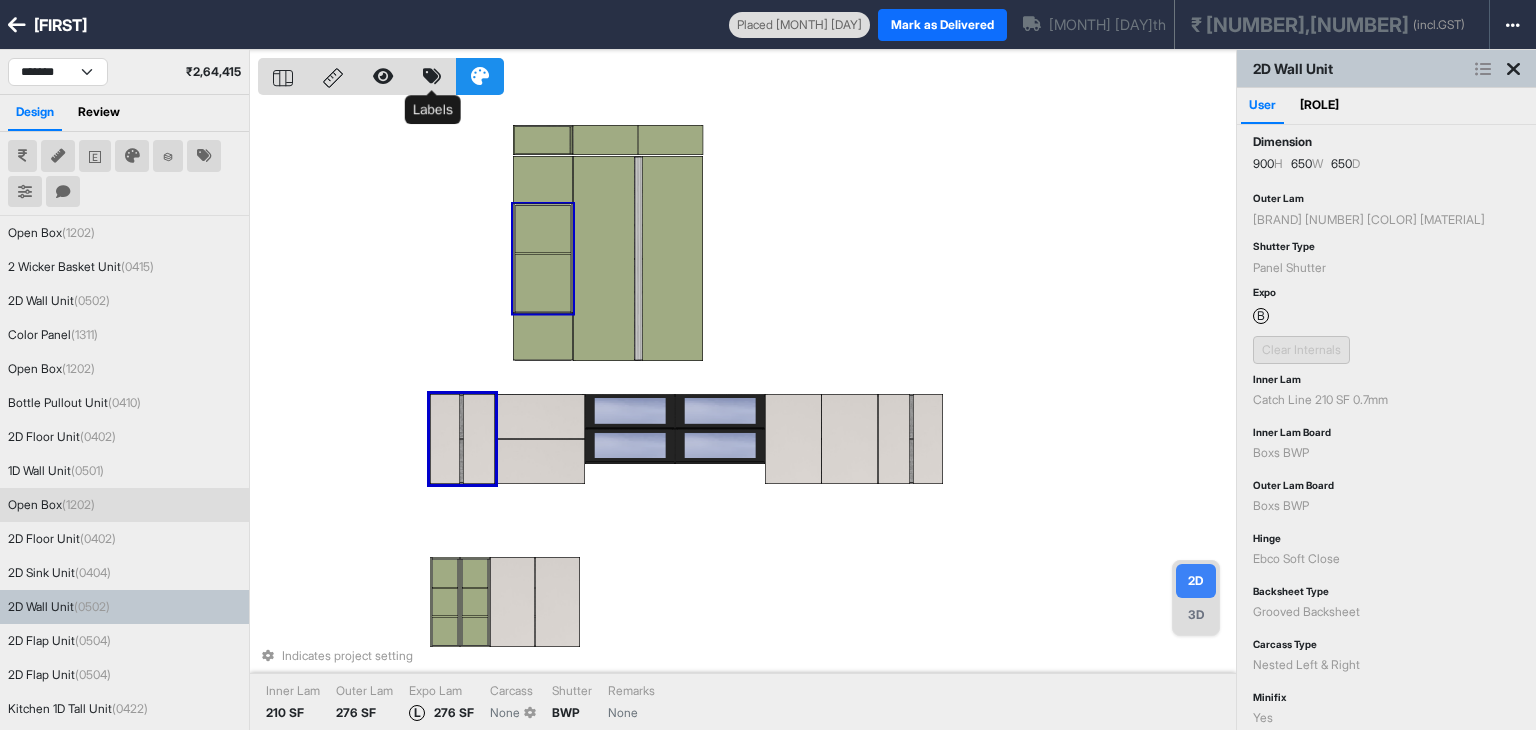 click at bounding box center (432, 76) 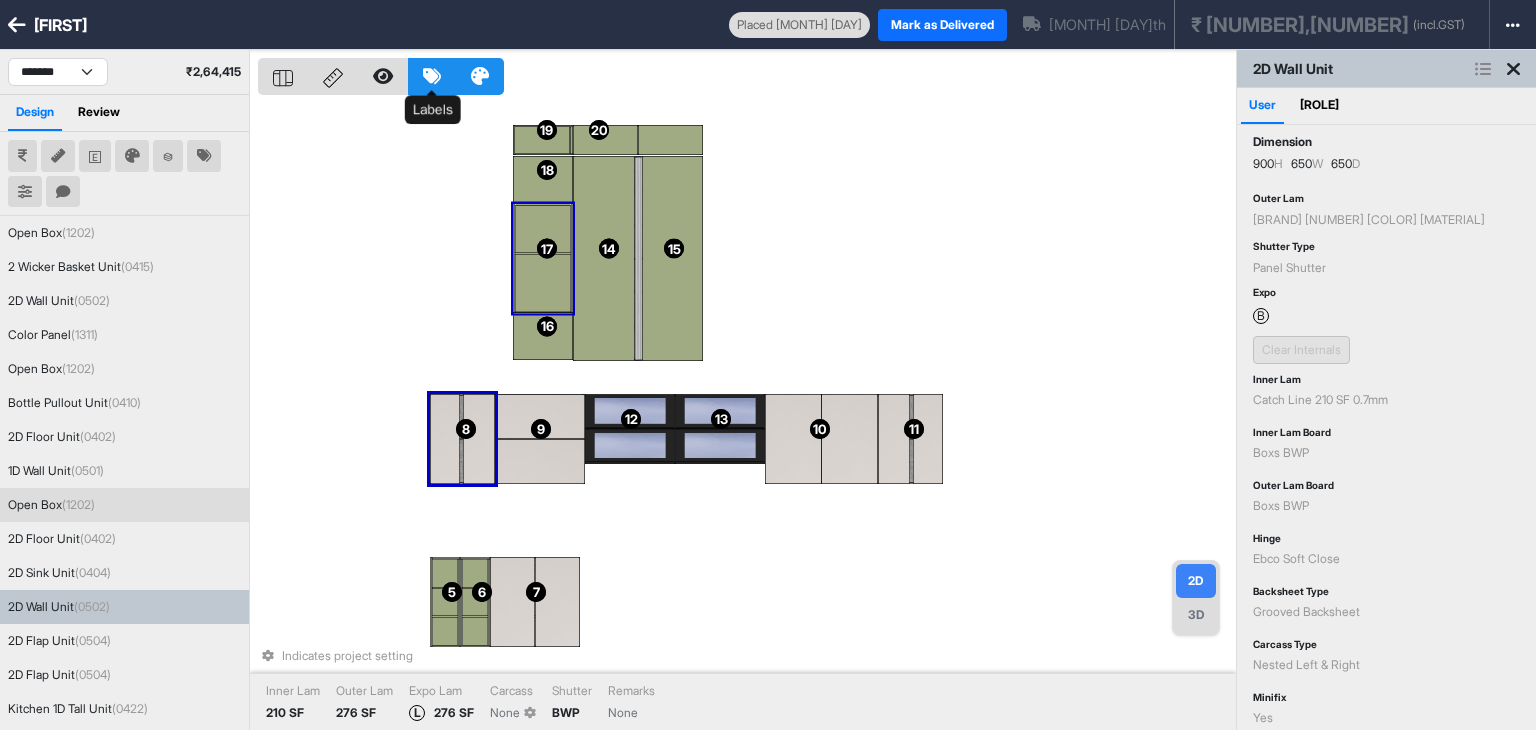 click at bounding box center (432, 76) 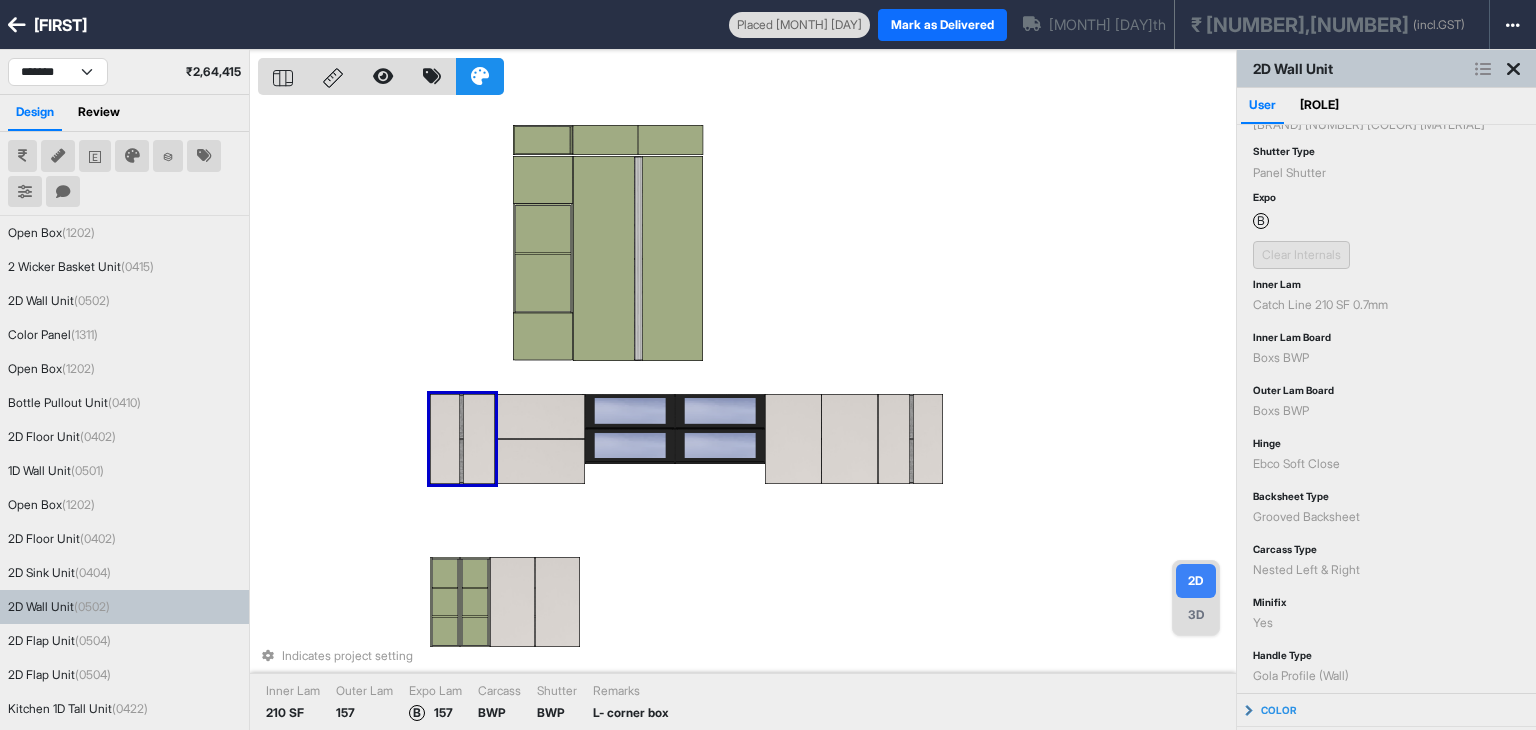 scroll, scrollTop: 100, scrollLeft: 0, axis: vertical 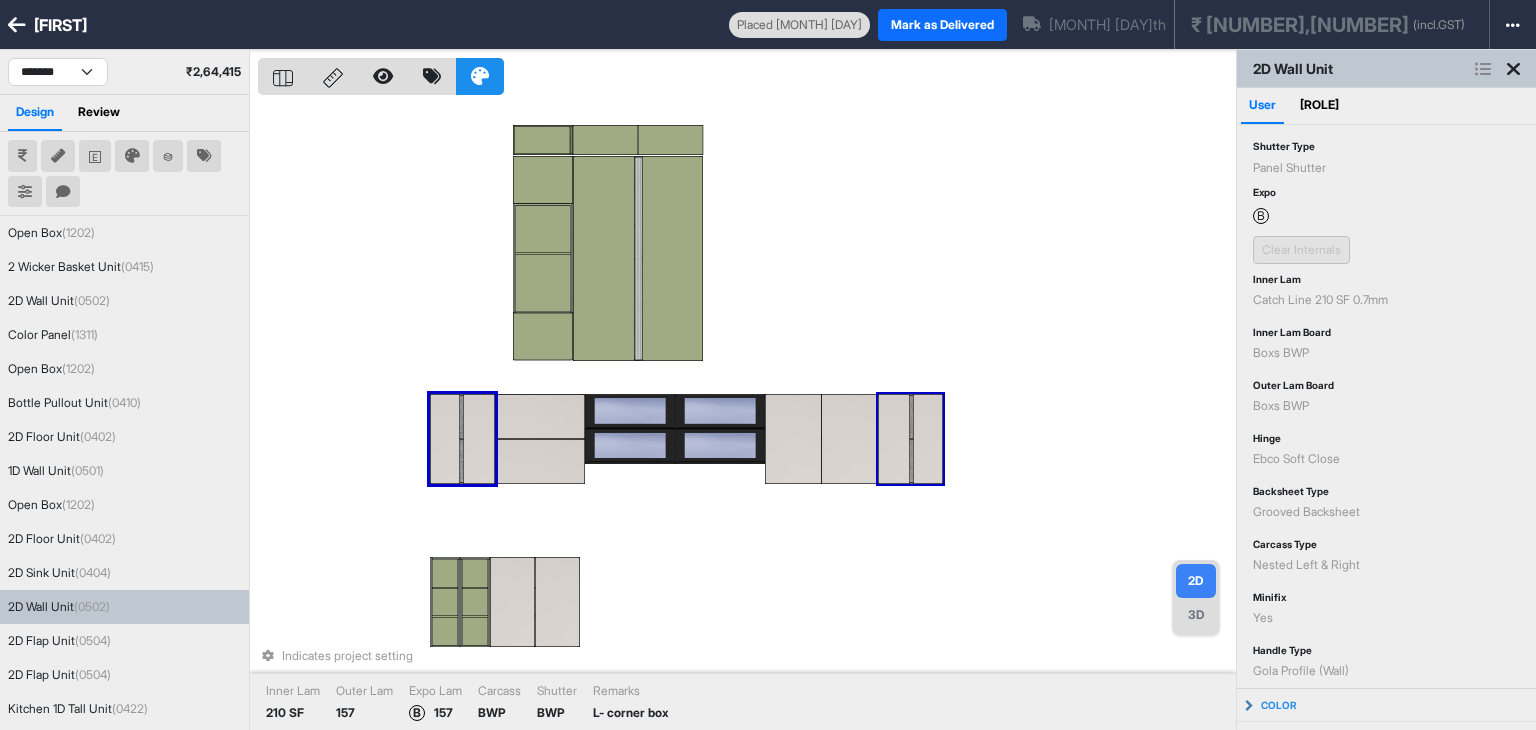 click at bounding box center [928, 439] 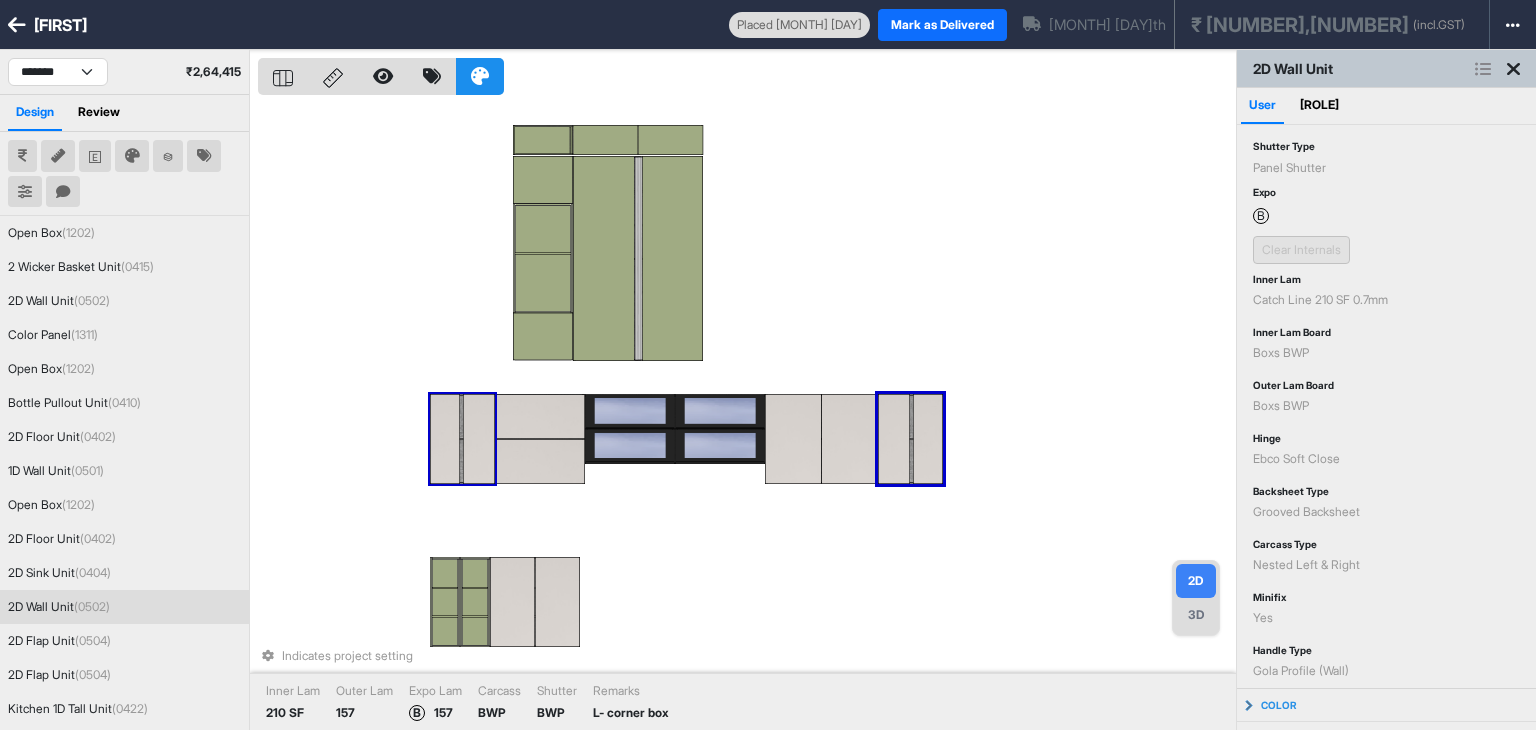 click at bounding box center (479, 439) 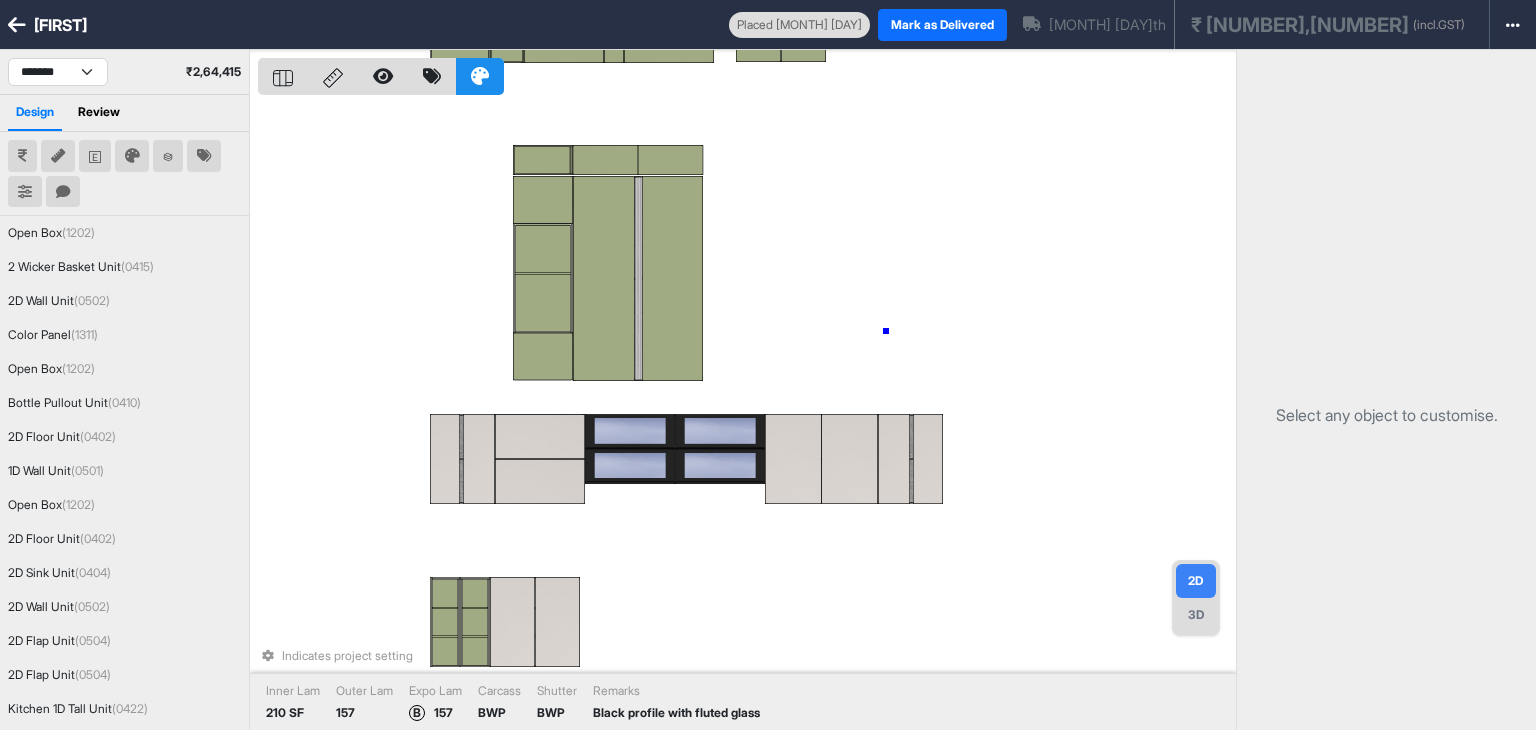 click on "Indicates project setting Inner Lam 210 SF Outer Lam 157 Expo Lam B 157 Carcass BWP Shutter BWP Remarks Black profile with fluted glass" at bounding box center (747, 415) 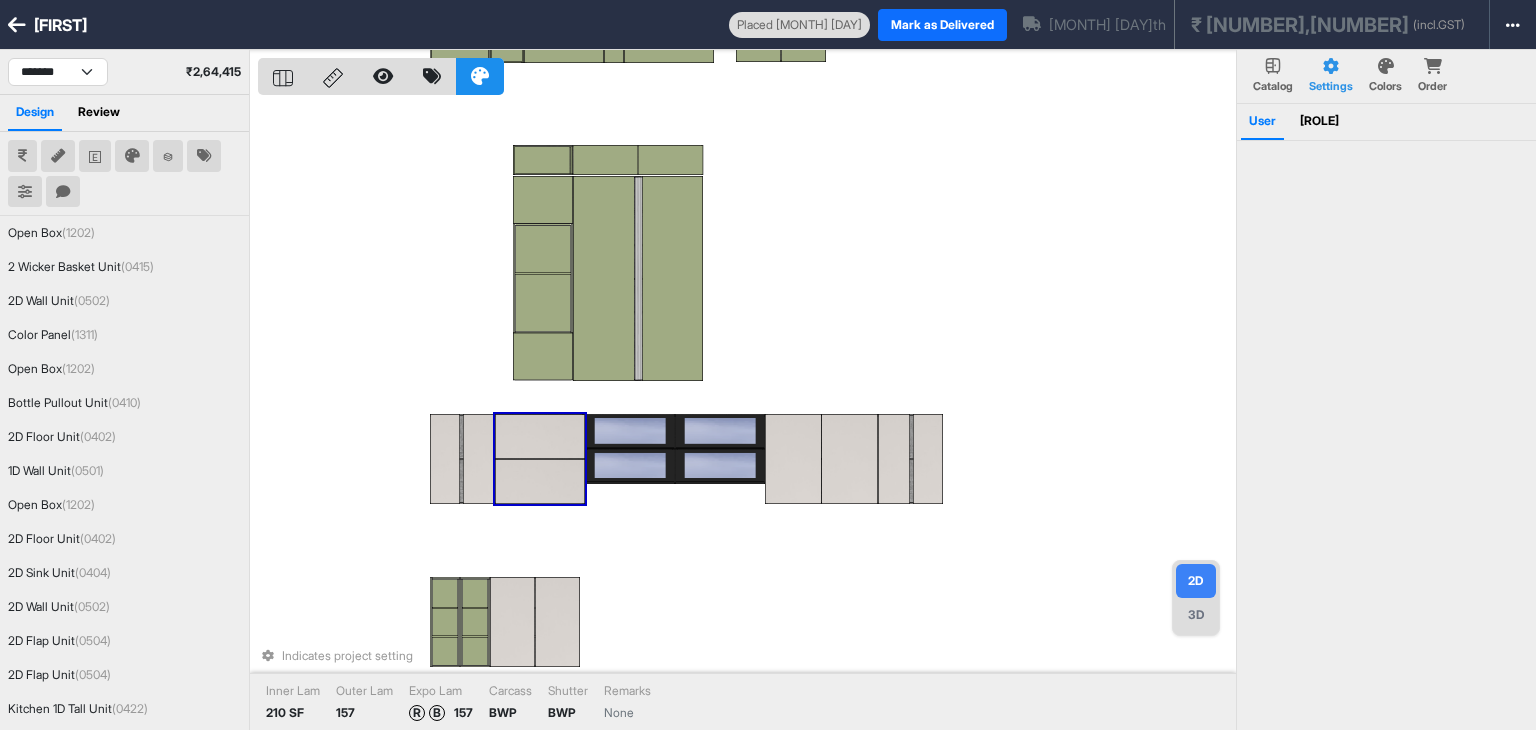click at bounding box center [540, 481] 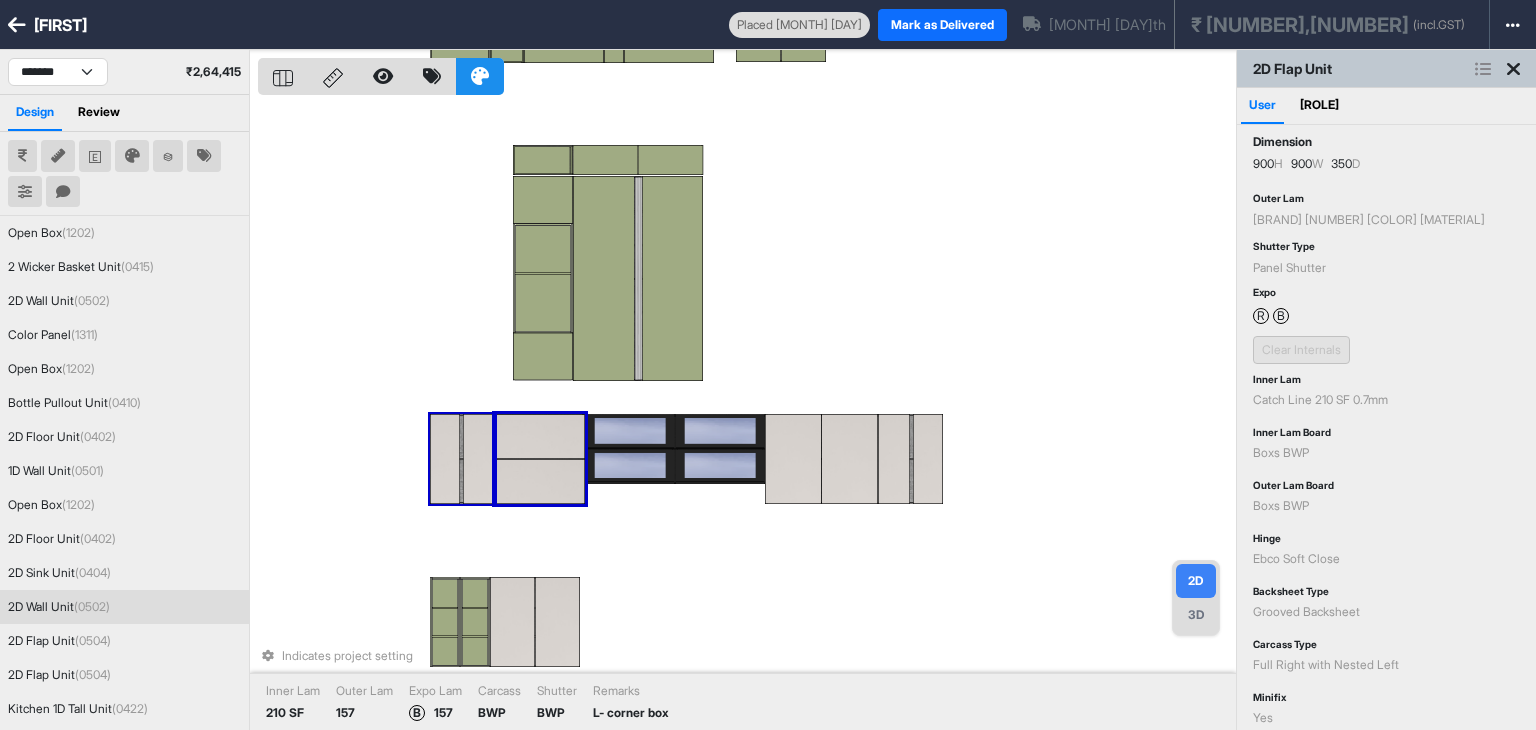 click at bounding box center (479, 459) 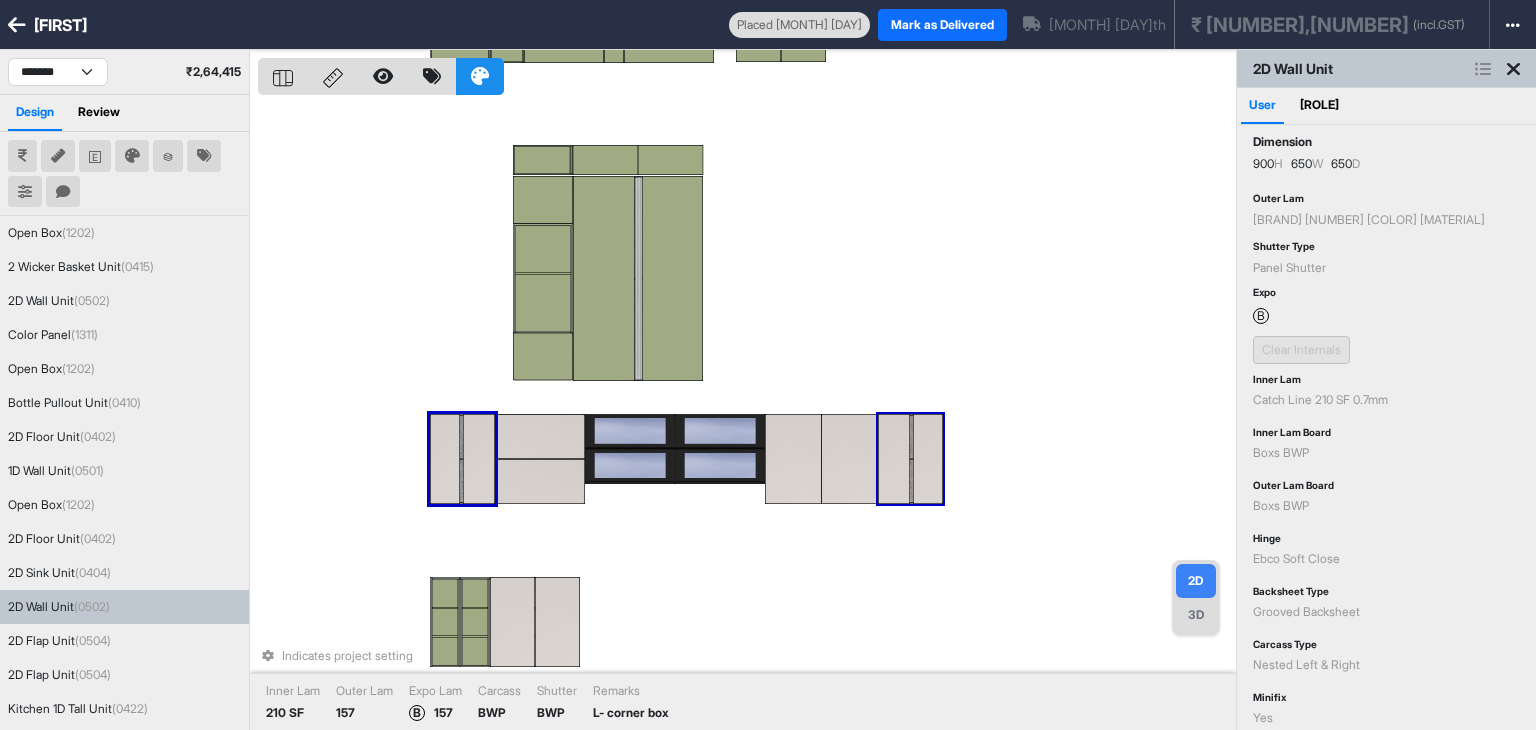 click at bounding box center [894, 459] 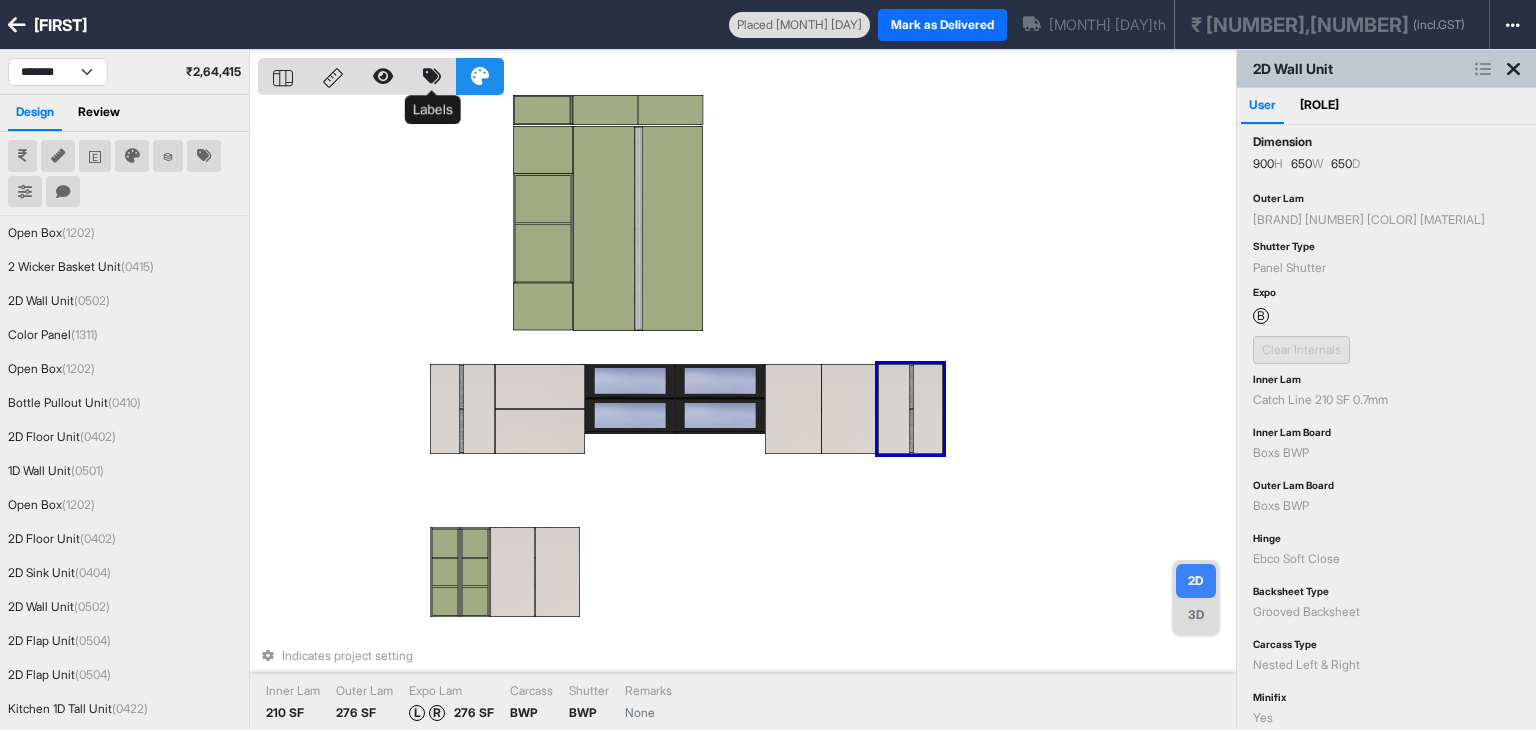 click at bounding box center [432, 76] 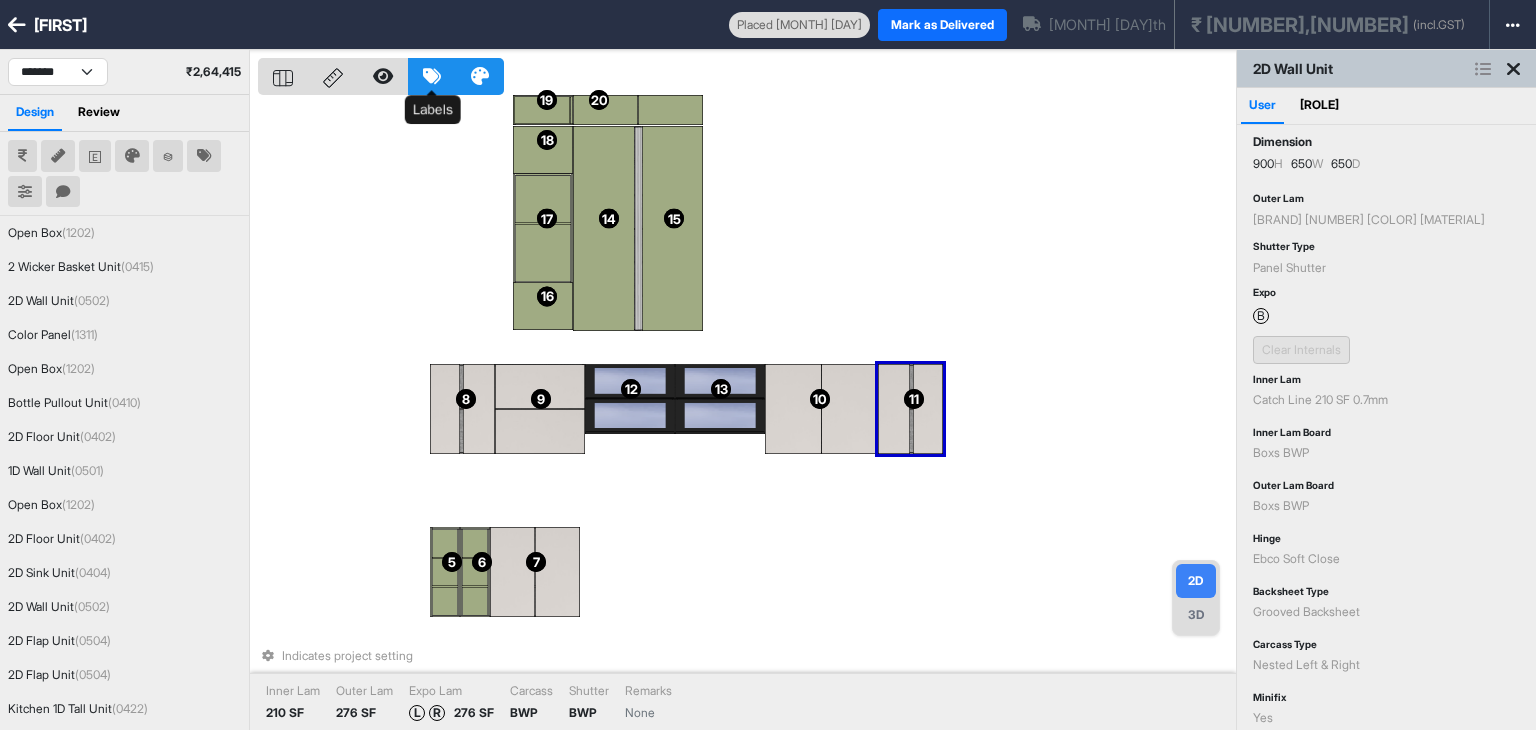 click at bounding box center (432, 76) 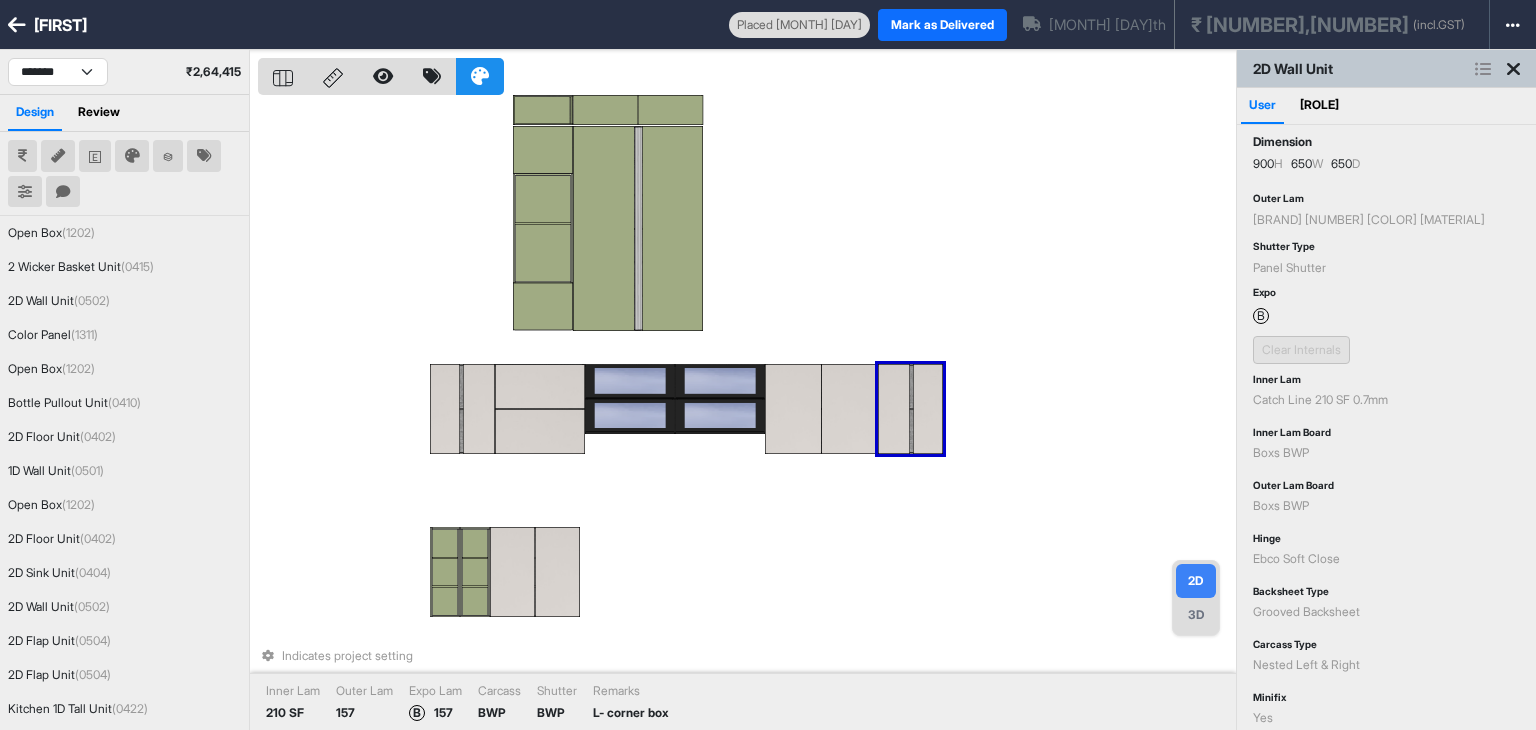 click at bounding box center (910, 387) 